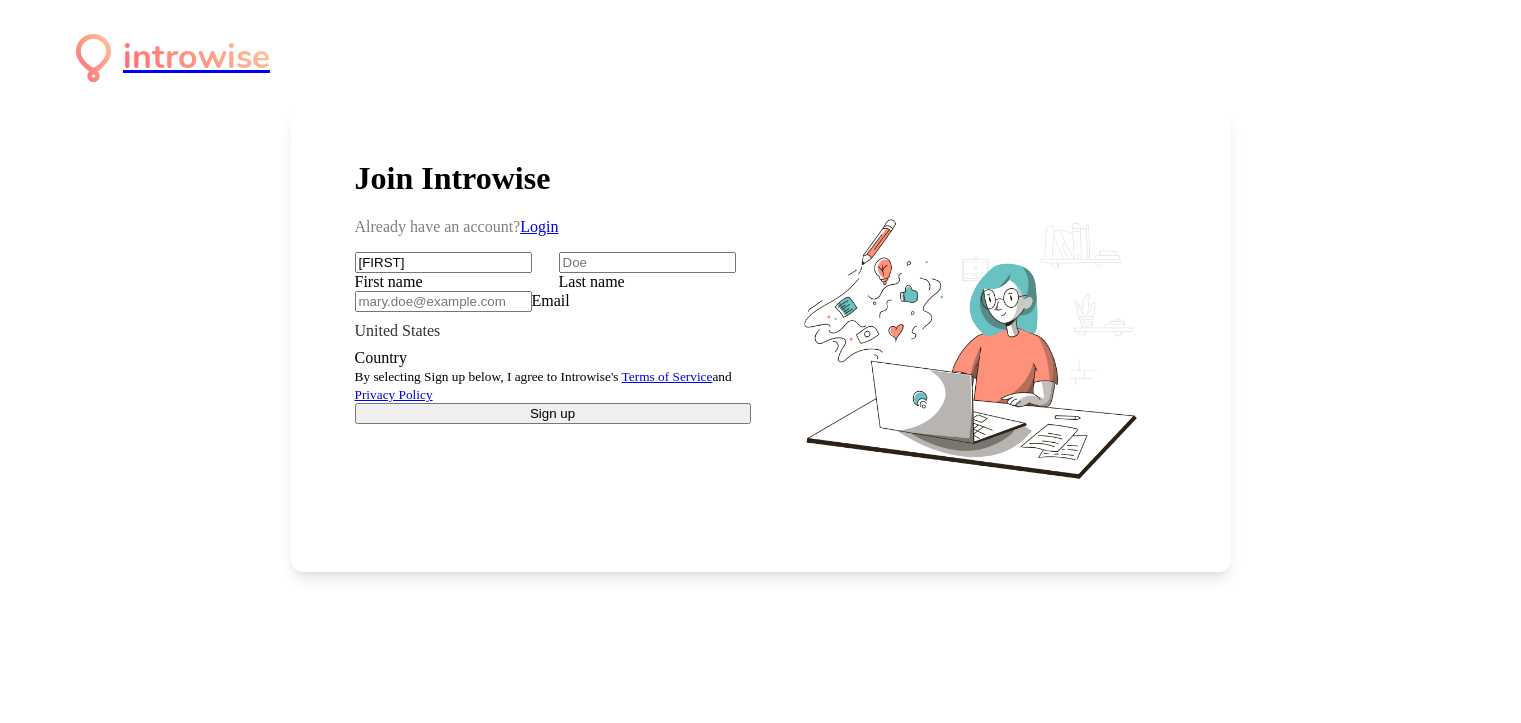 scroll, scrollTop: 0, scrollLeft: 0, axis: both 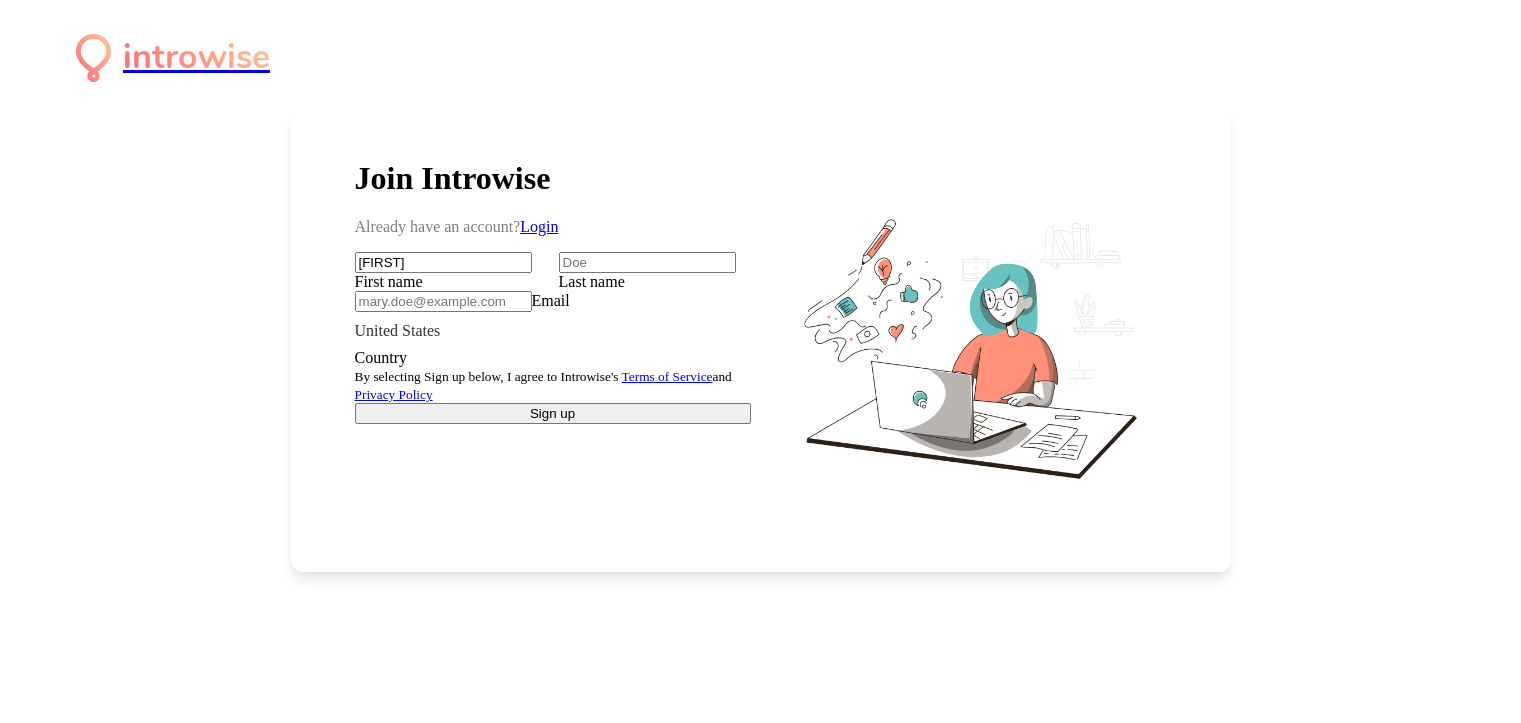 type on "[FIRST]" 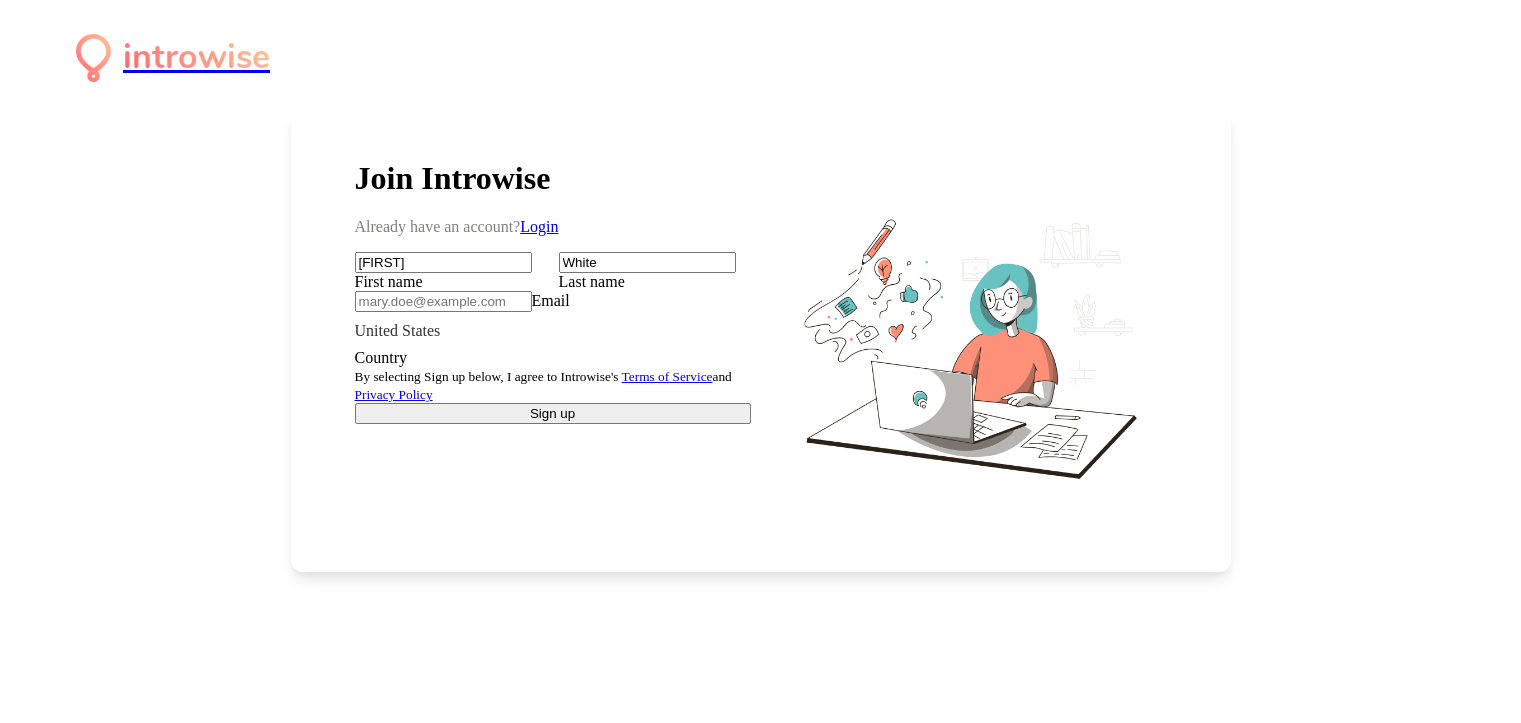 type on "White" 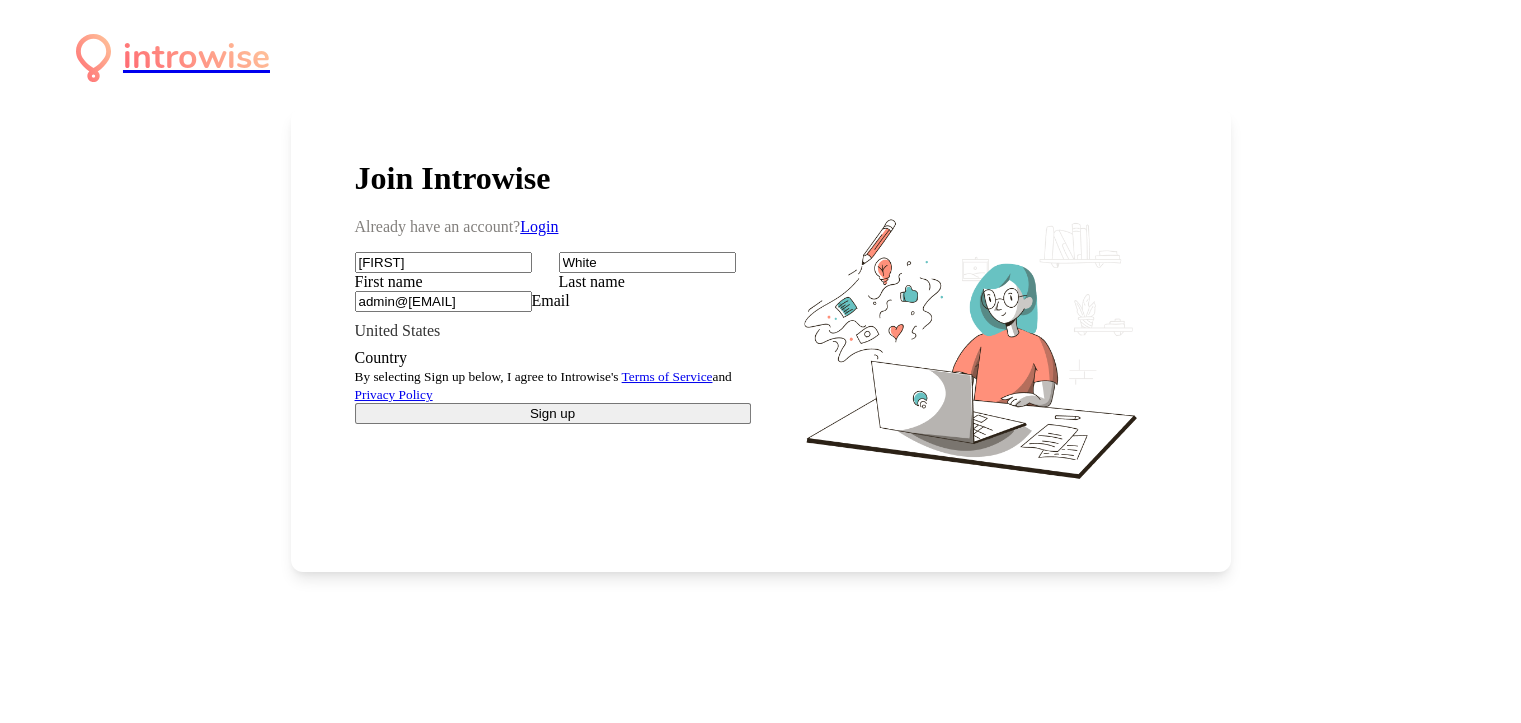 type on "admin@[EMAIL]" 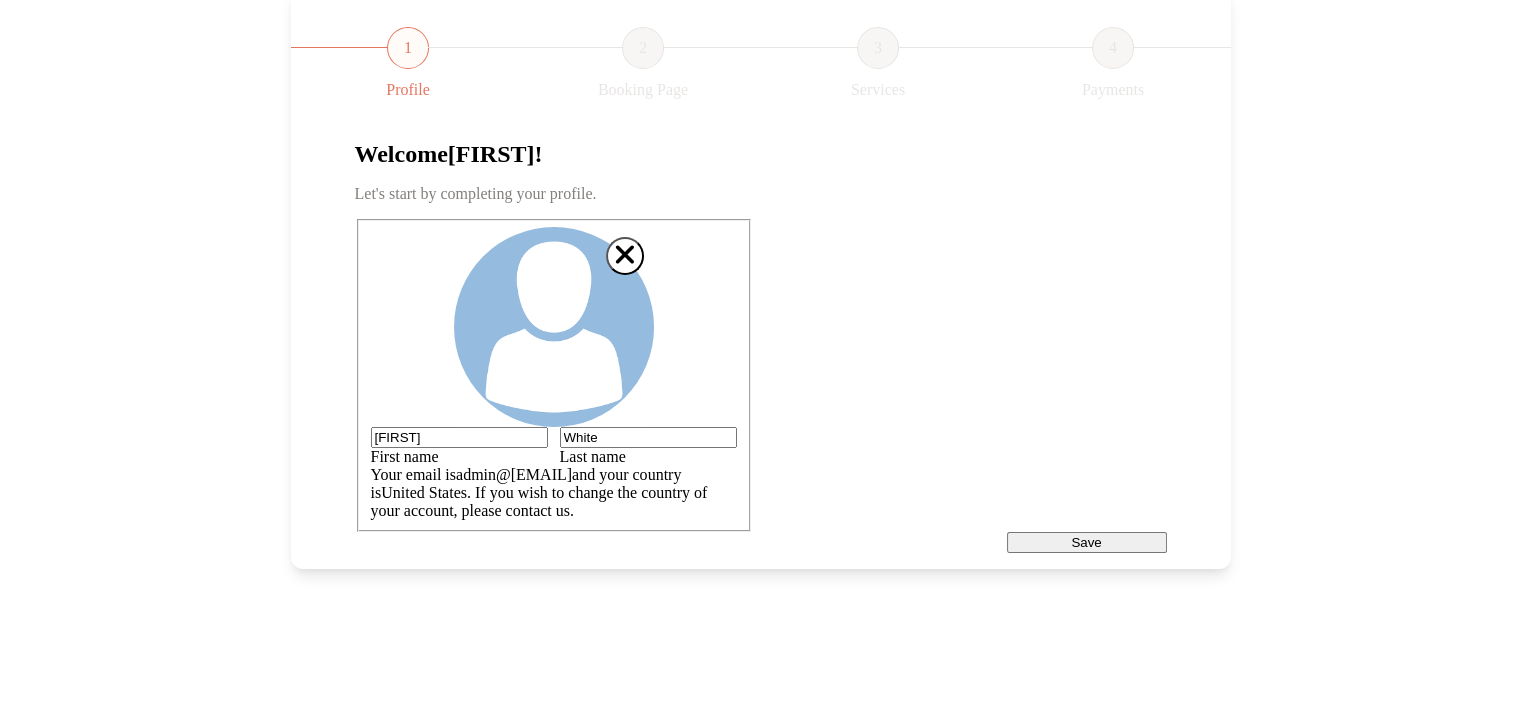 scroll, scrollTop: 200, scrollLeft: 0, axis: vertical 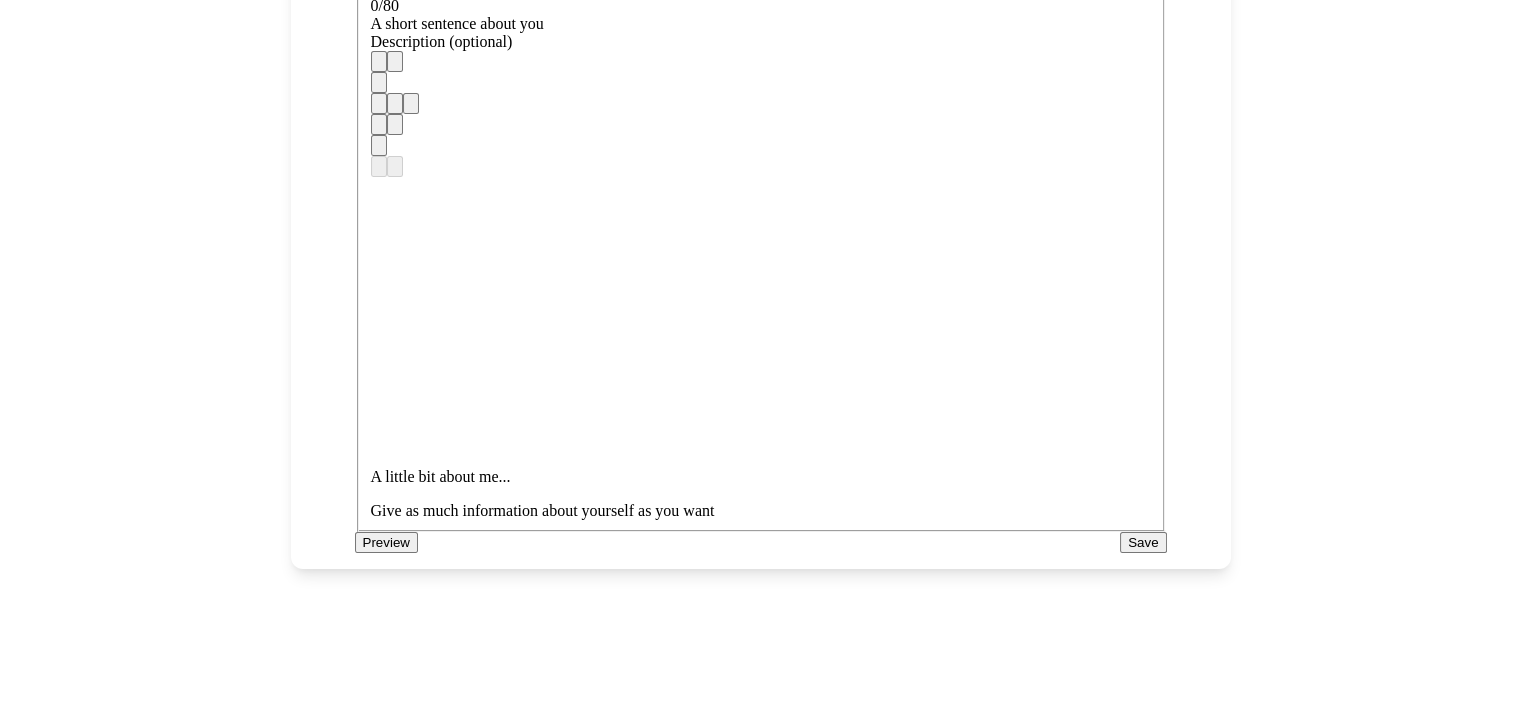 click on "Save" at bounding box center (1143, 542) 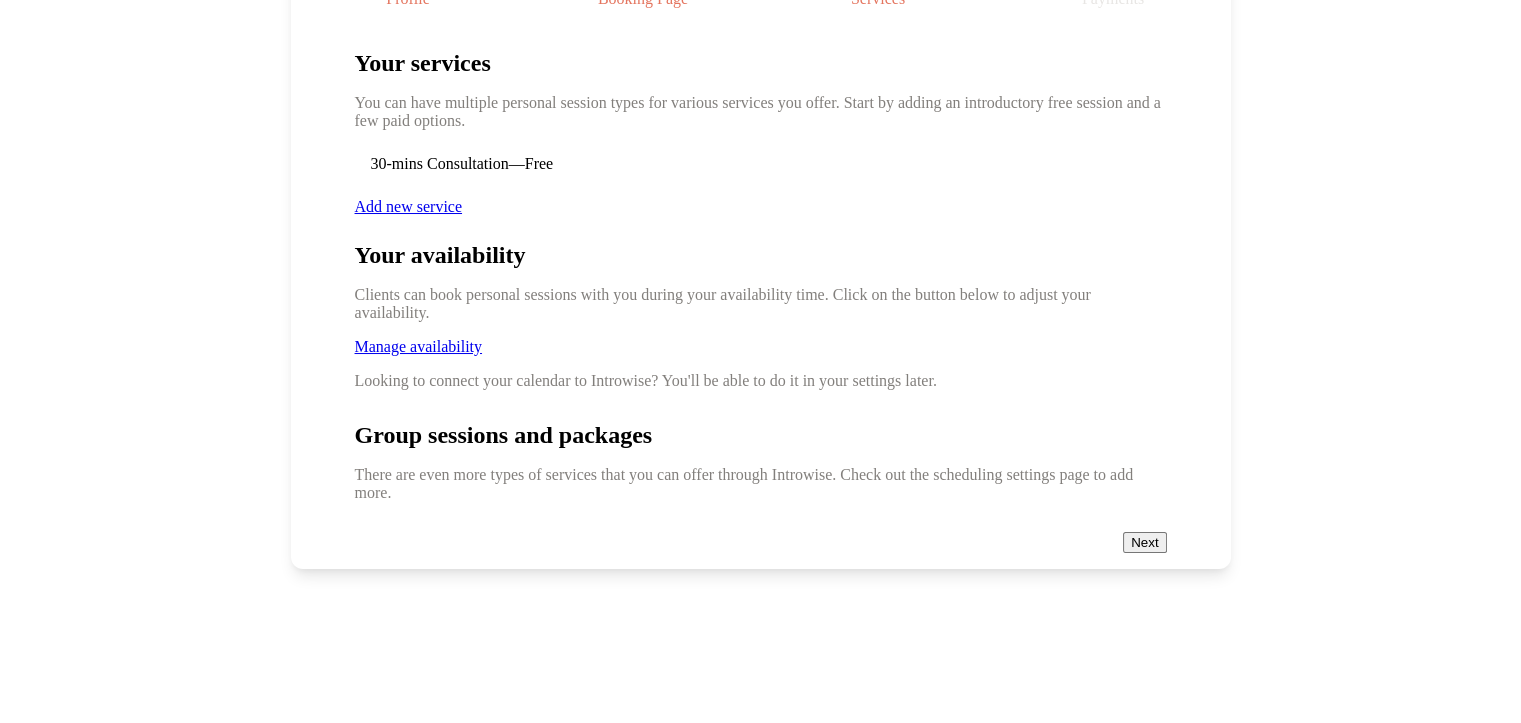 scroll, scrollTop: 352, scrollLeft: 0, axis: vertical 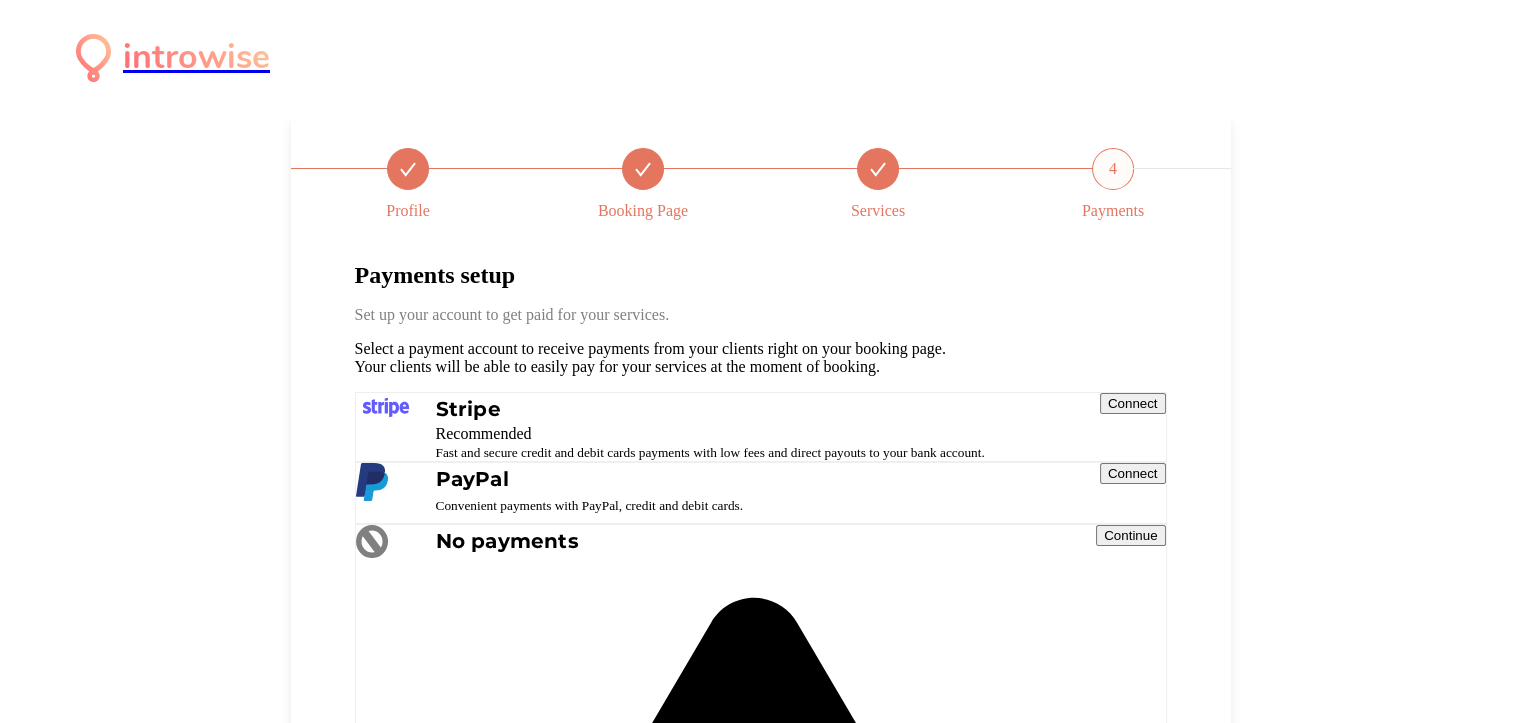 click on "4" at bounding box center (1113, 169) 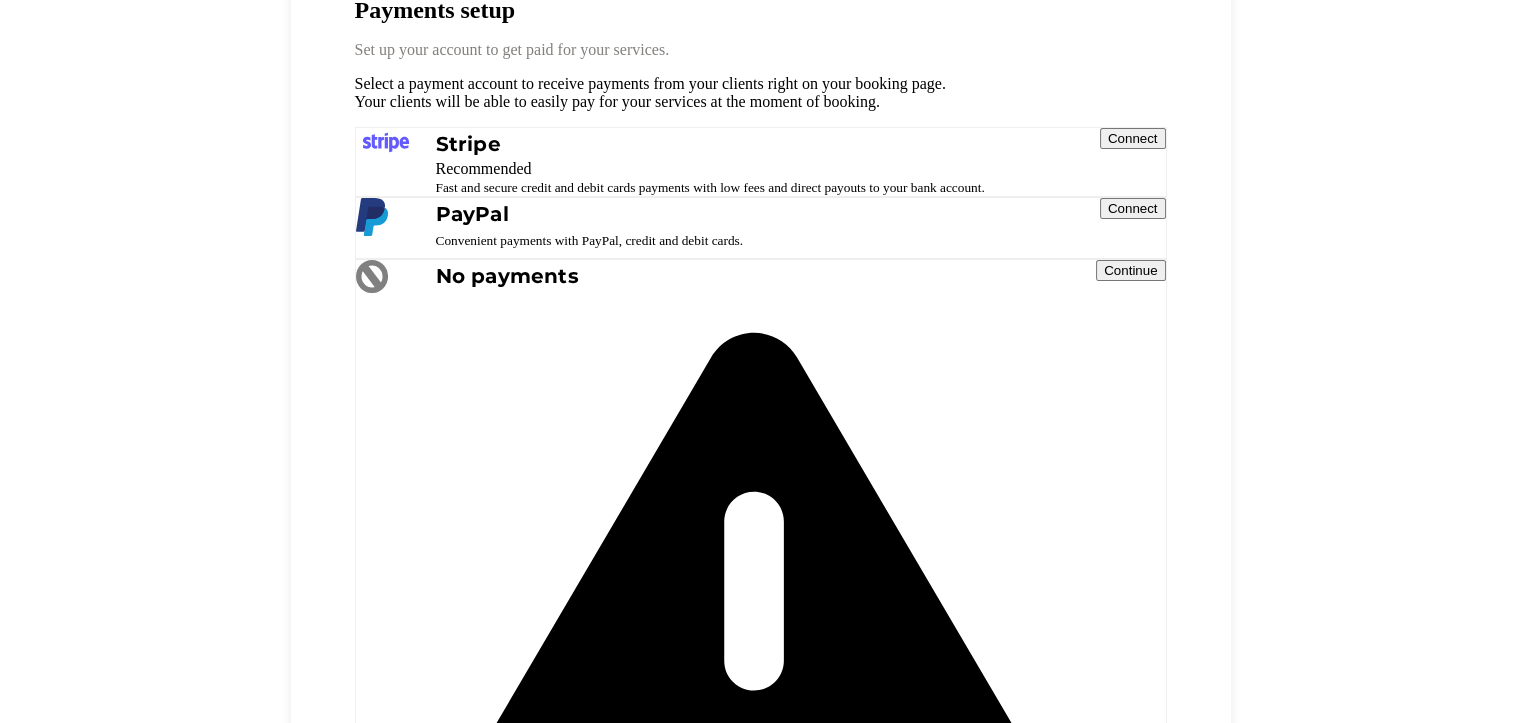 scroll, scrollTop: 300, scrollLeft: 0, axis: vertical 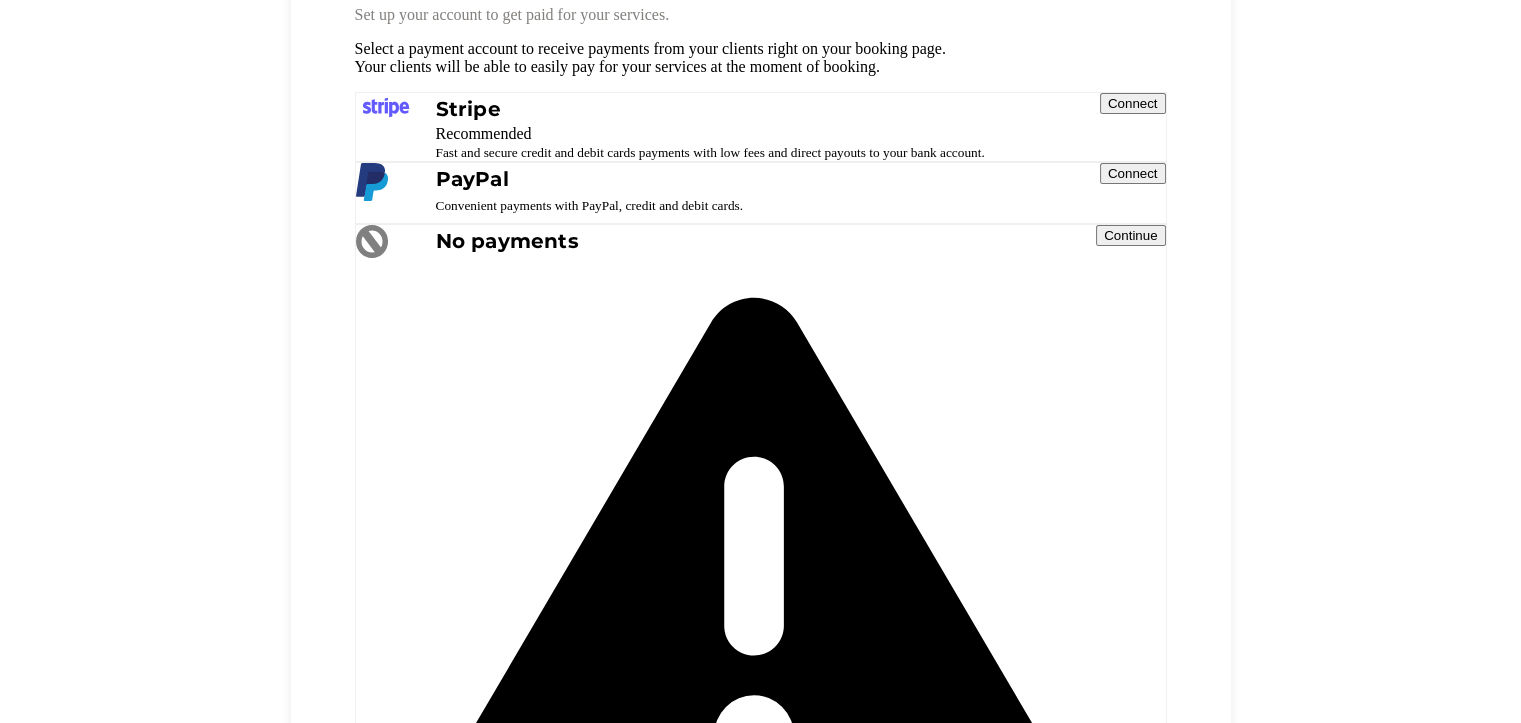 click on "Continue" at bounding box center [1133, 173] 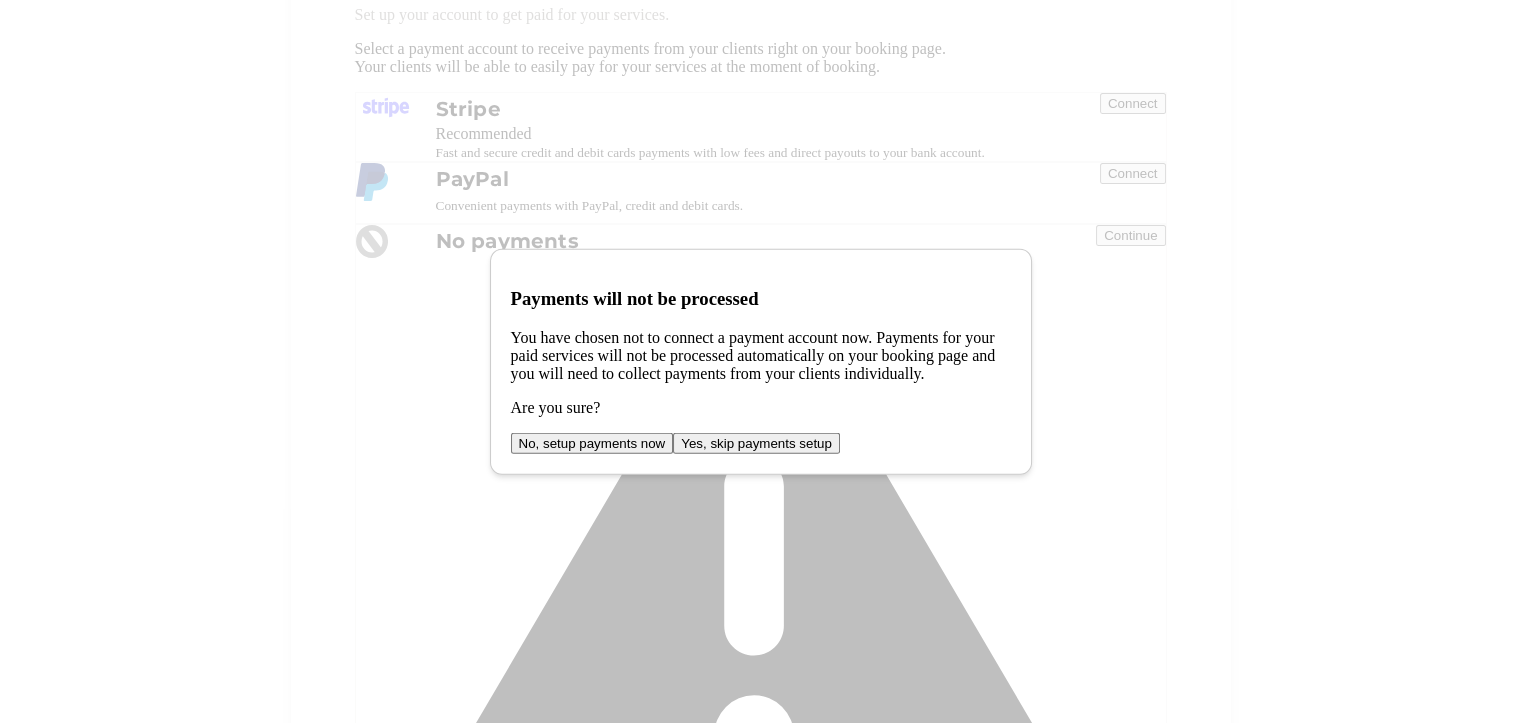click on "Yes, skip payments setup" at bounding box center [756, 443] 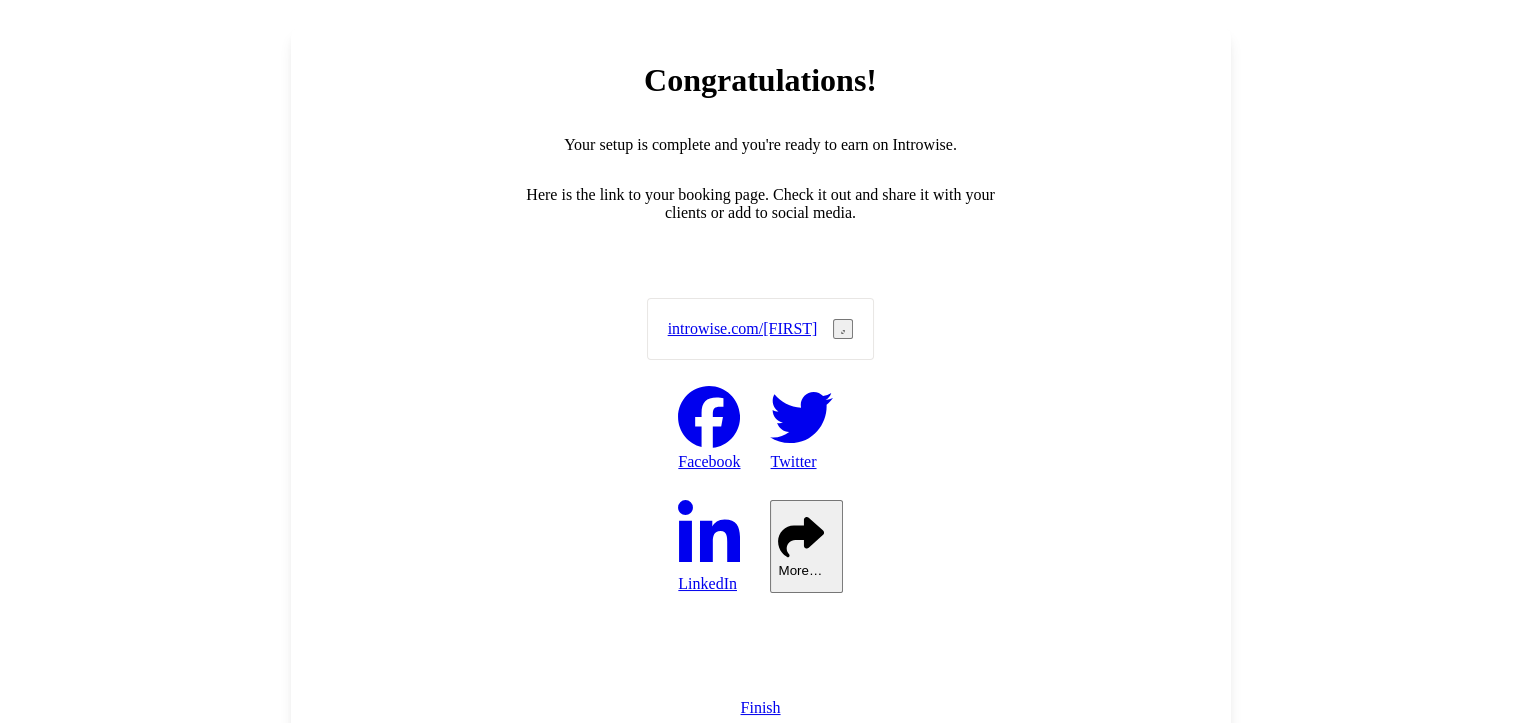 scroll, scrollTop: 208, scrollLeft: 0, axis: vertical 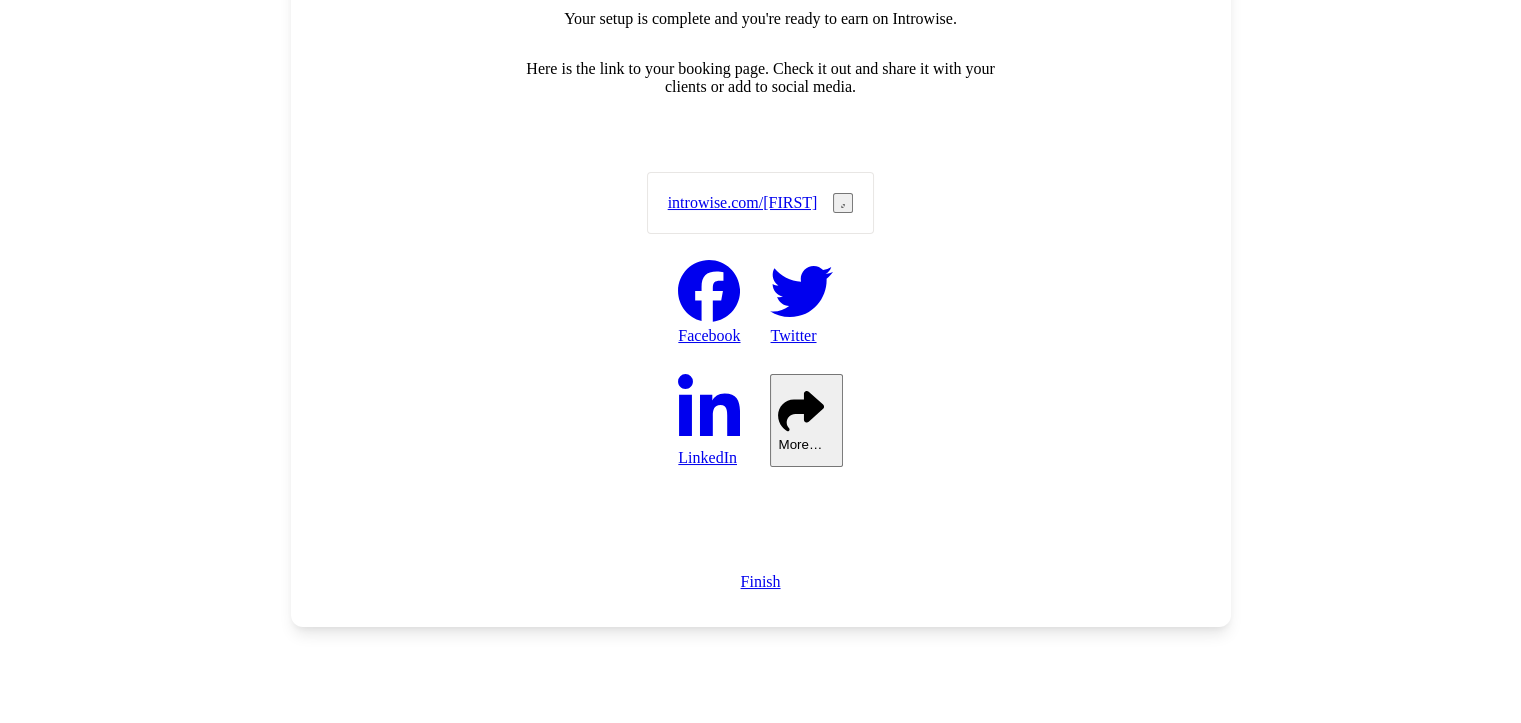 click on "Finish" at bounding box center (760, 581) 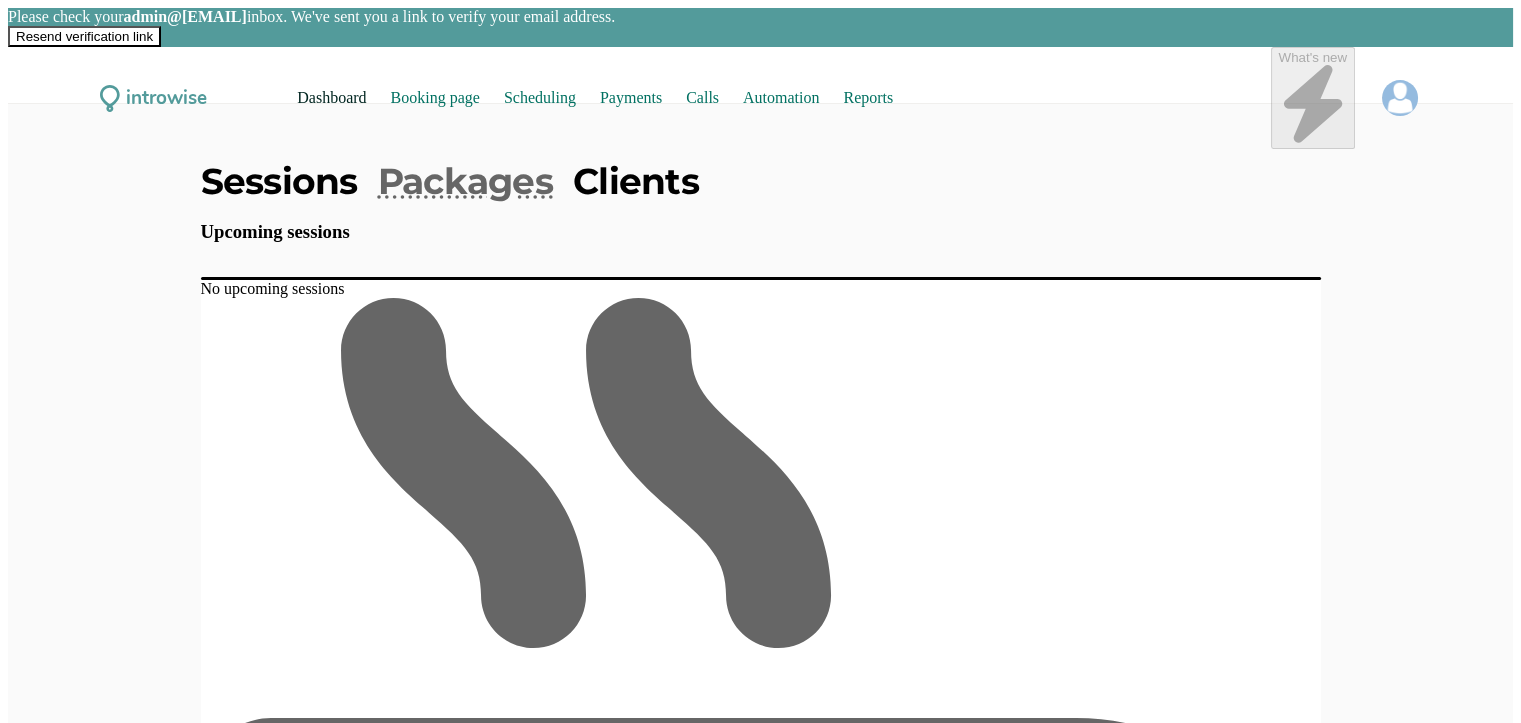 click on "Clients" at bounding box center [636, 181] 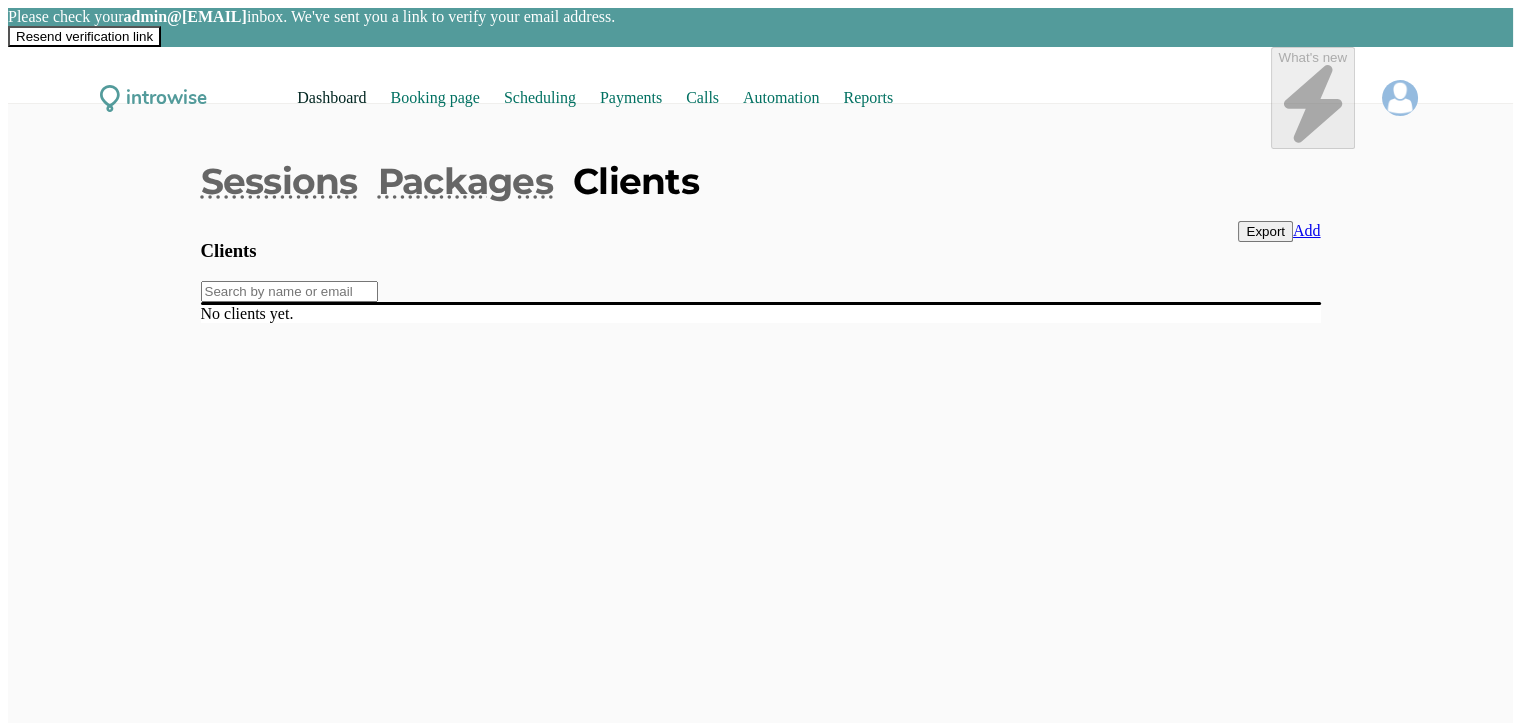 click on "Add" at bounding box center [1307, 230] 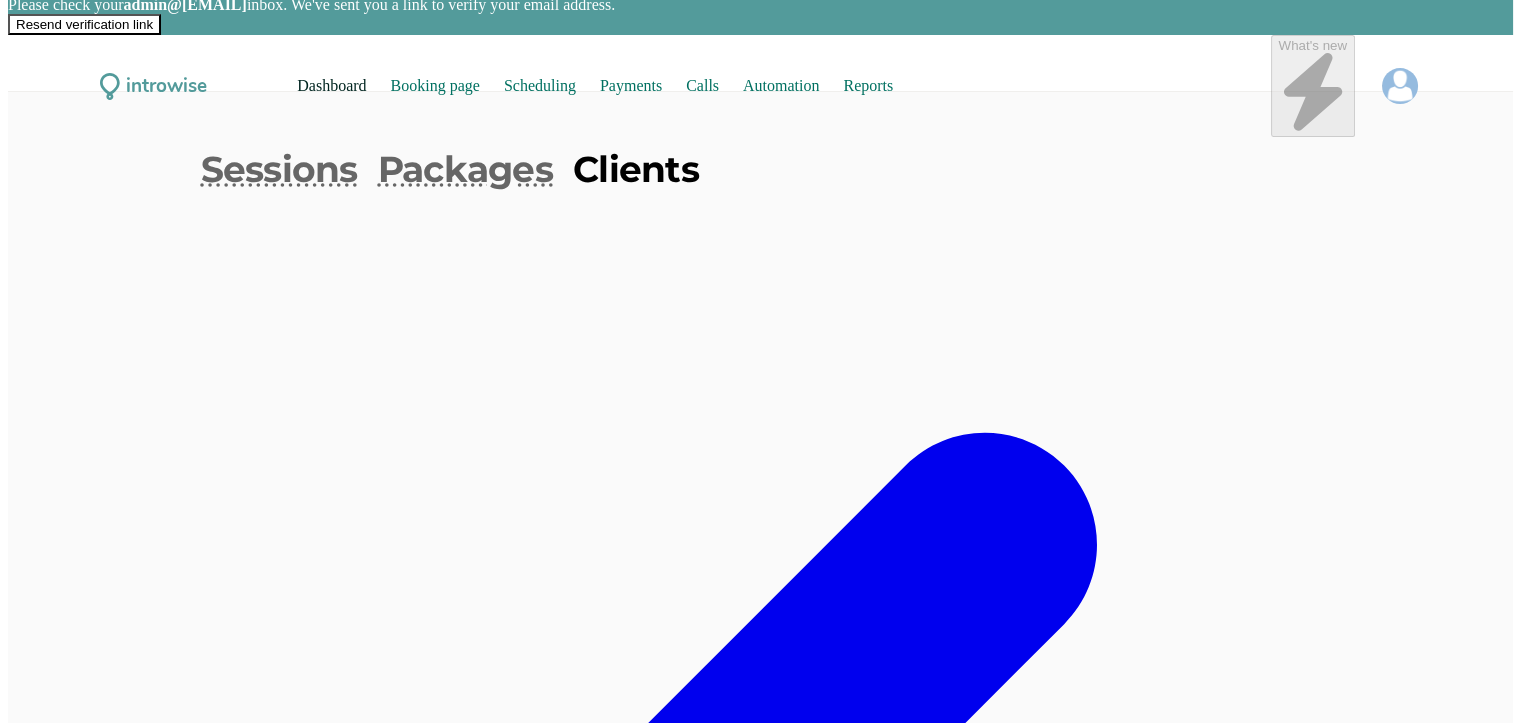 scroll, scrollTop: 35, scrollLeft: 0, axis: vertical 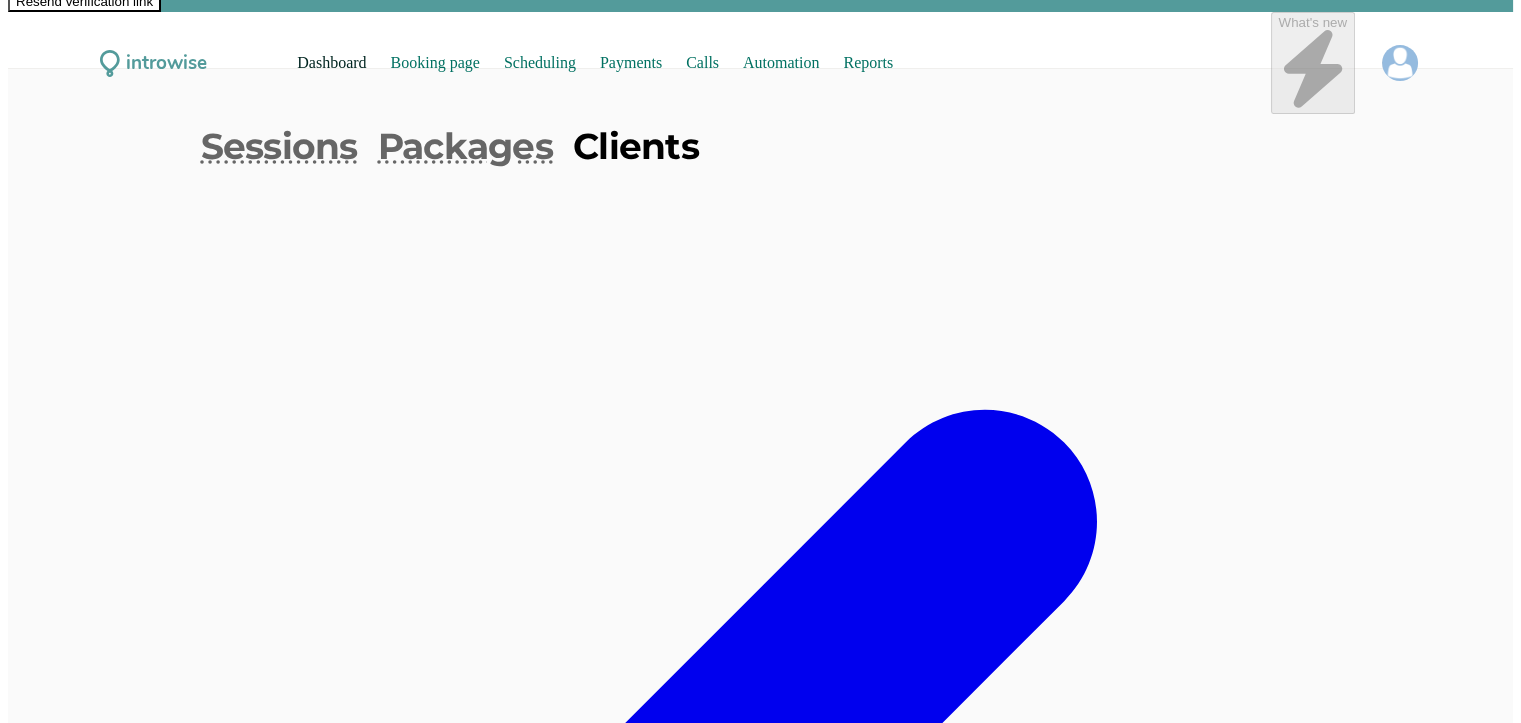 click on "First name" at bounding box center [373, 2077] 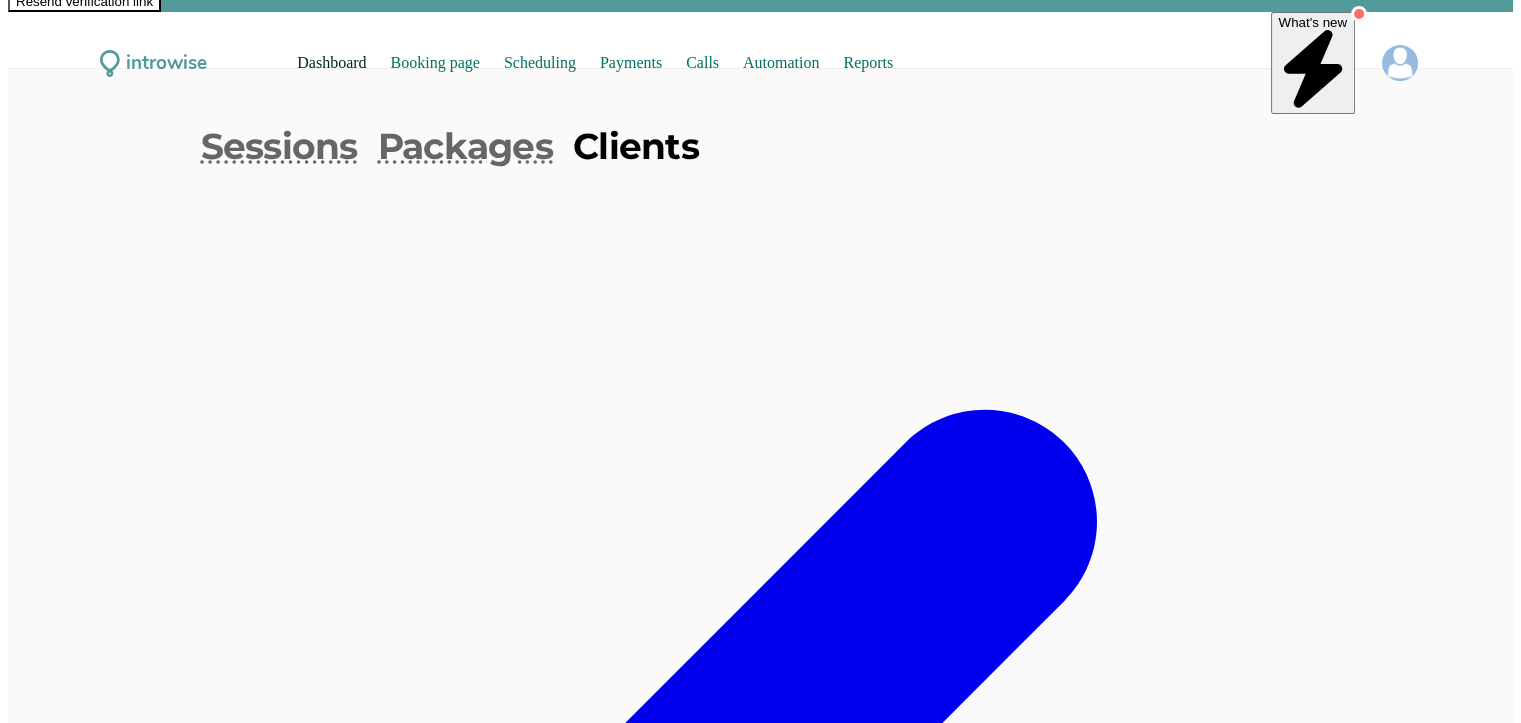 type on "affandisaleh@gmail.com" 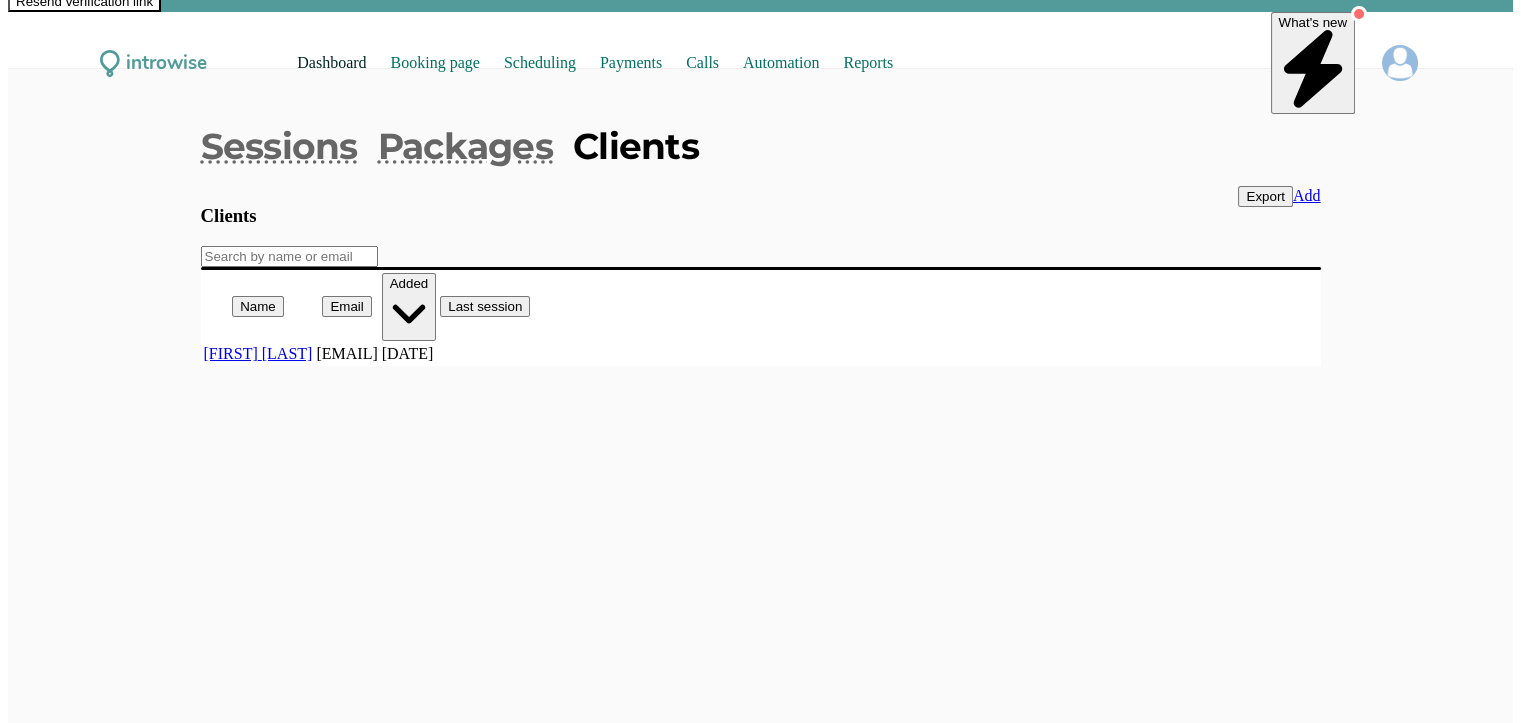 click on "affandi   saleh" at bounding box center [258, 353] 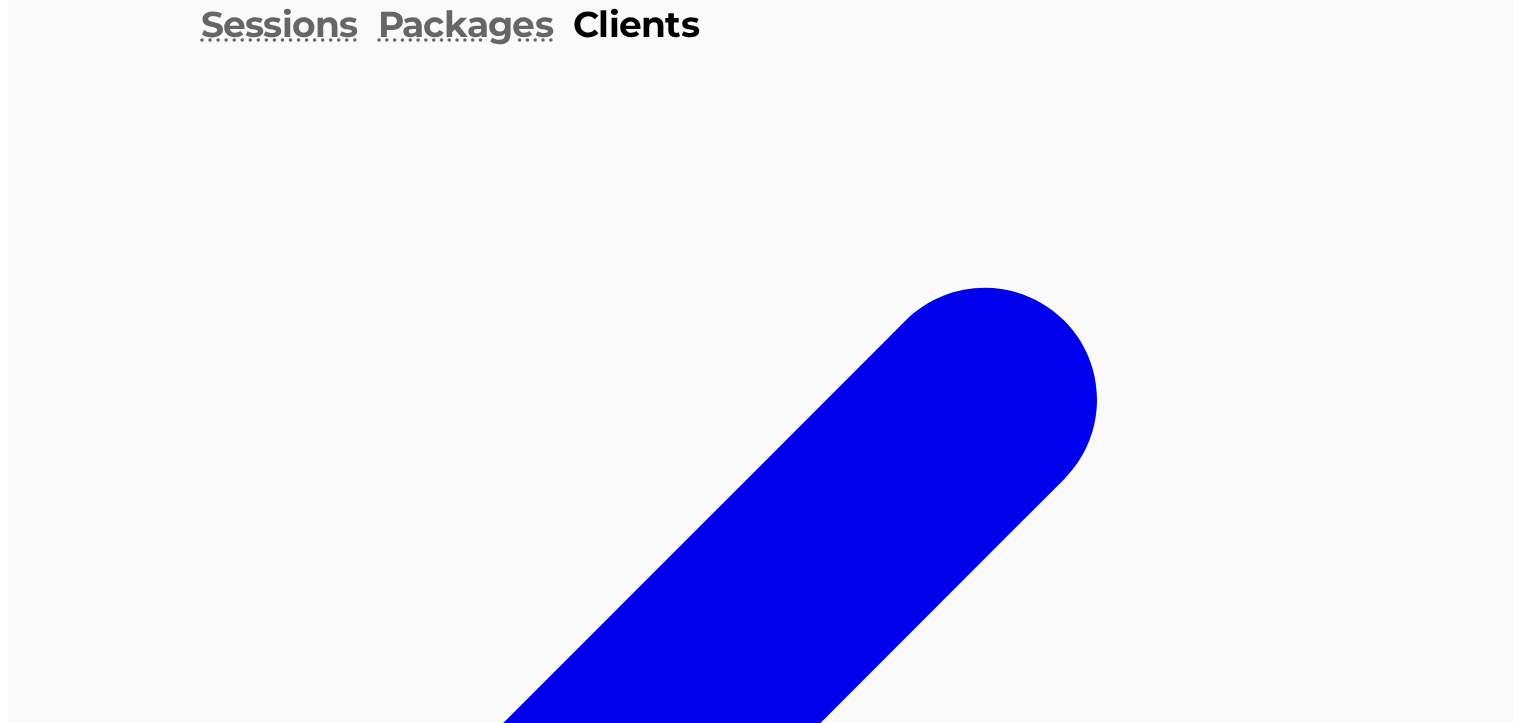 scroll, scrollTop: 158, scrollLeft: 0, axis: vertical 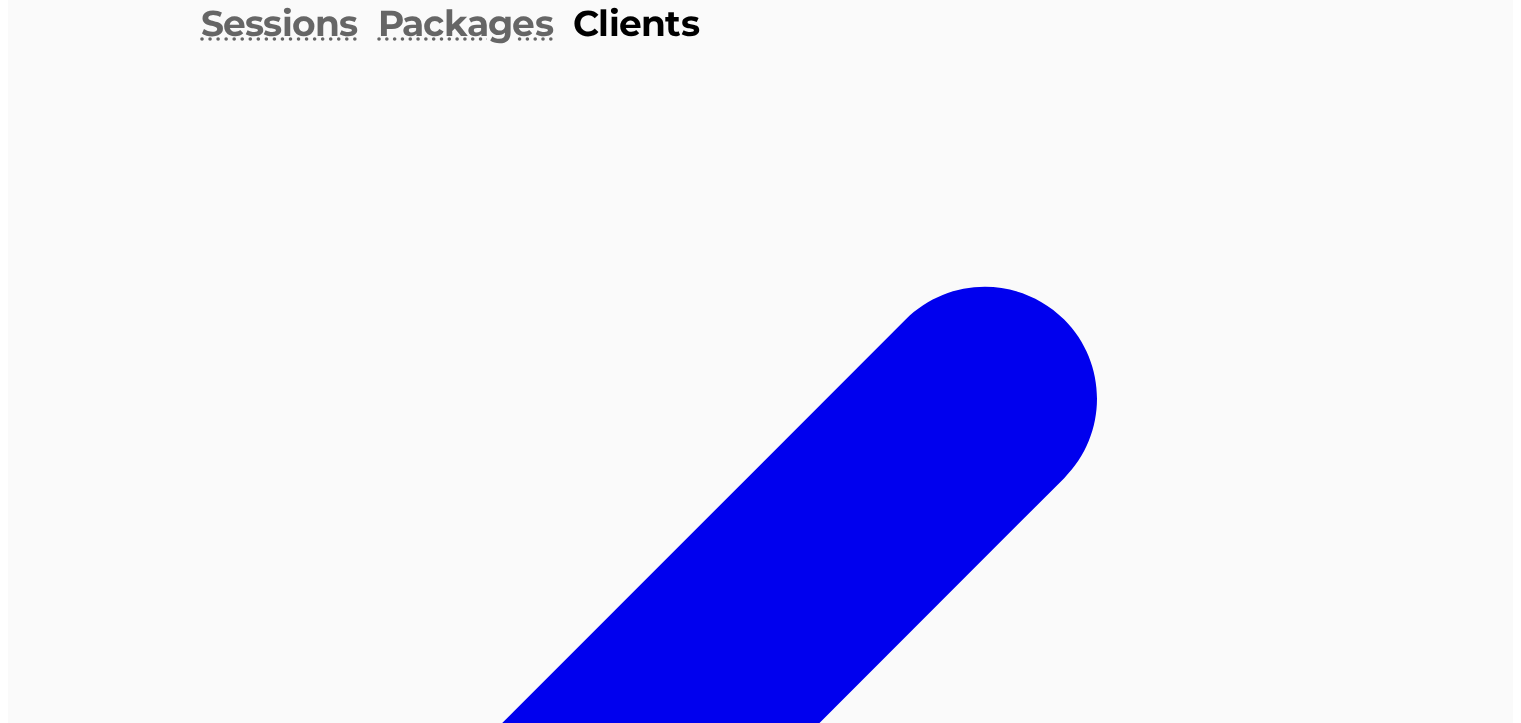 click on "Packages" at bounding box center [370, 2188] 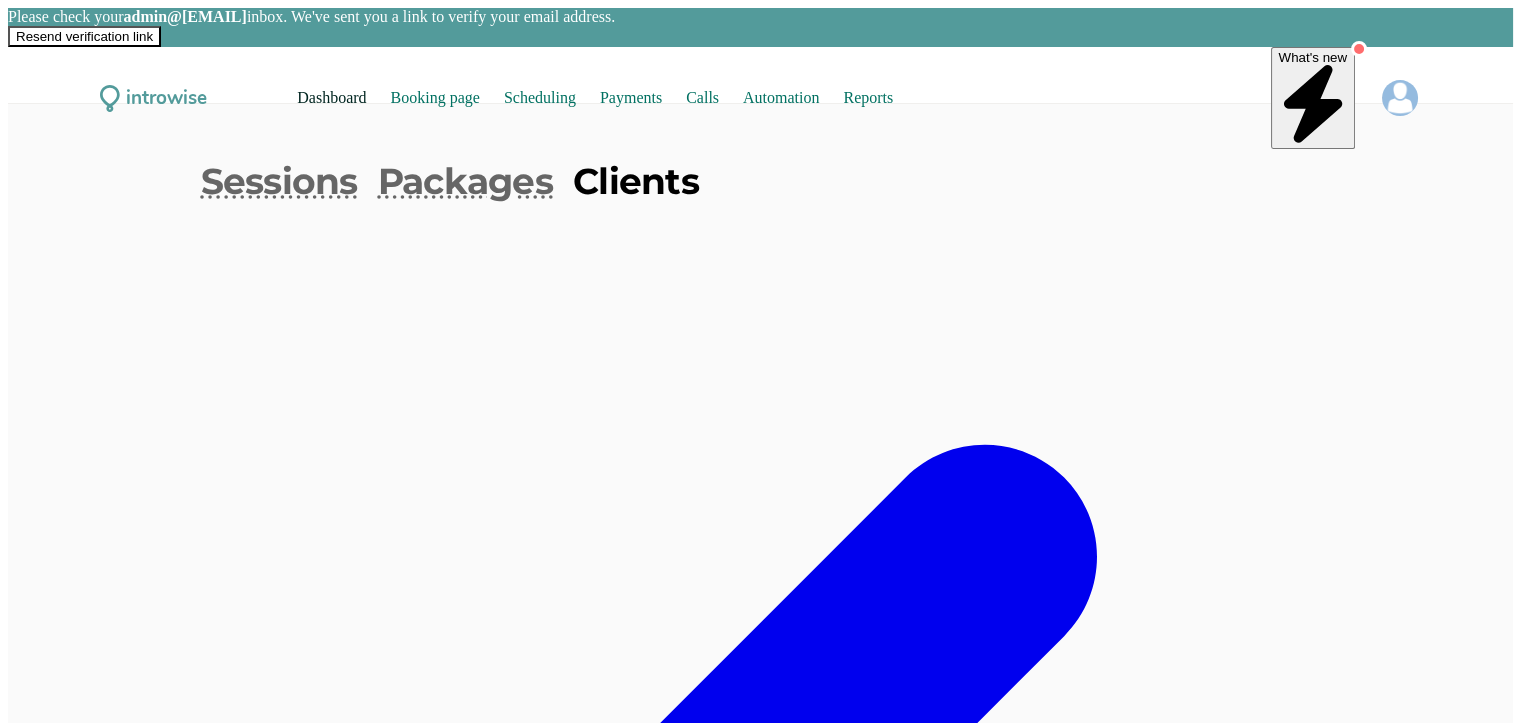 scroll, scrollTop: 0, scrollLeft: 0, axis: both 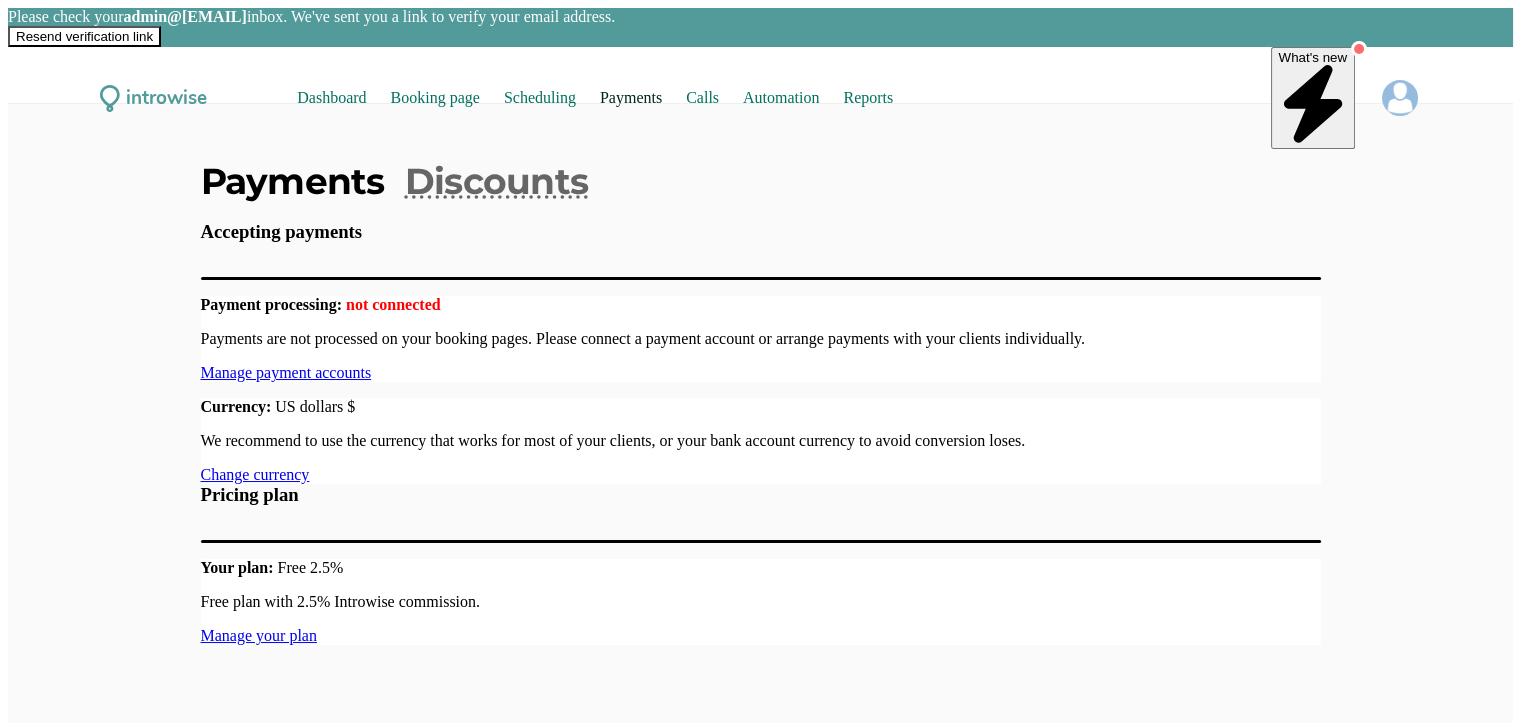 click on "Your plan:   Free 2.5% Free plan with 2.5% Introwise commission. Manage your plan" at bounding box center [761, 339] 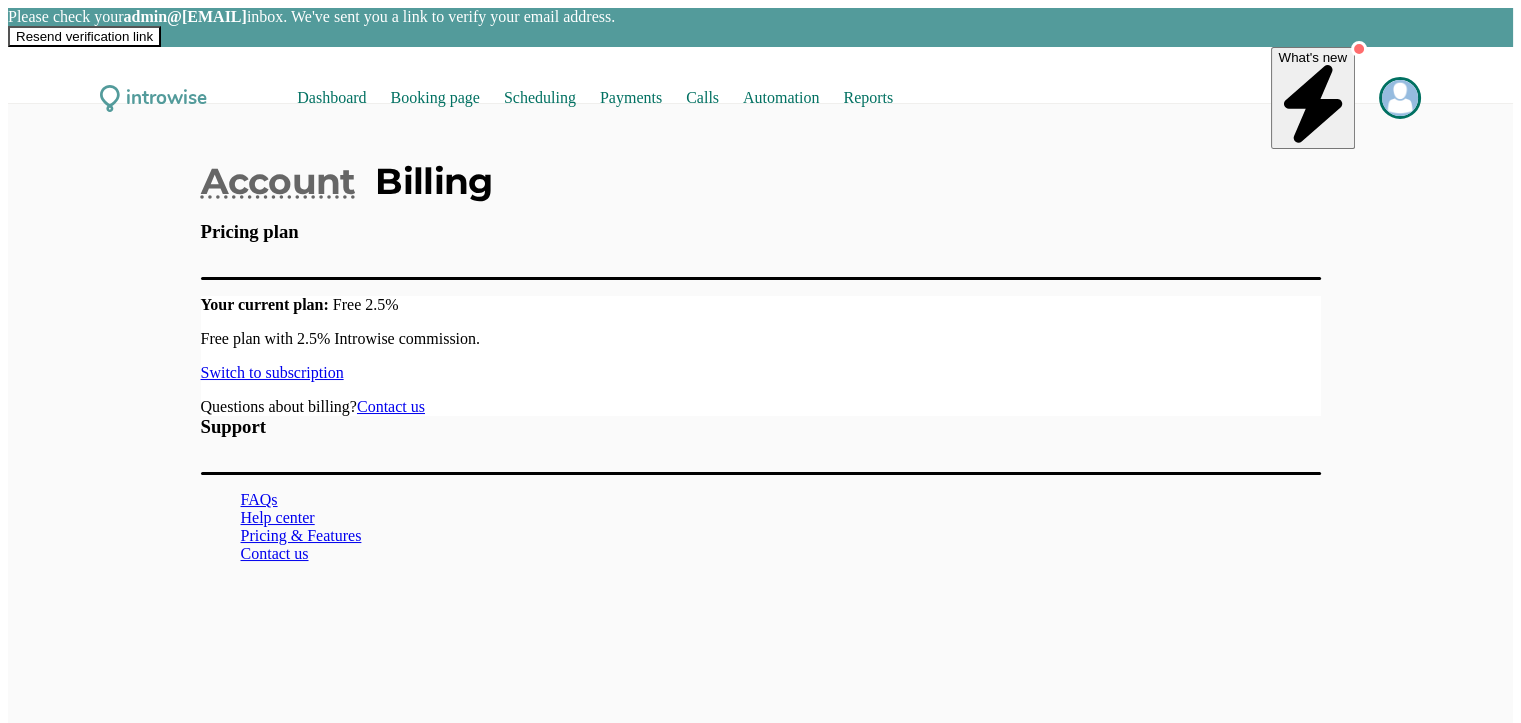 click on "Switch to subscription" at bounding box center [272, 372] 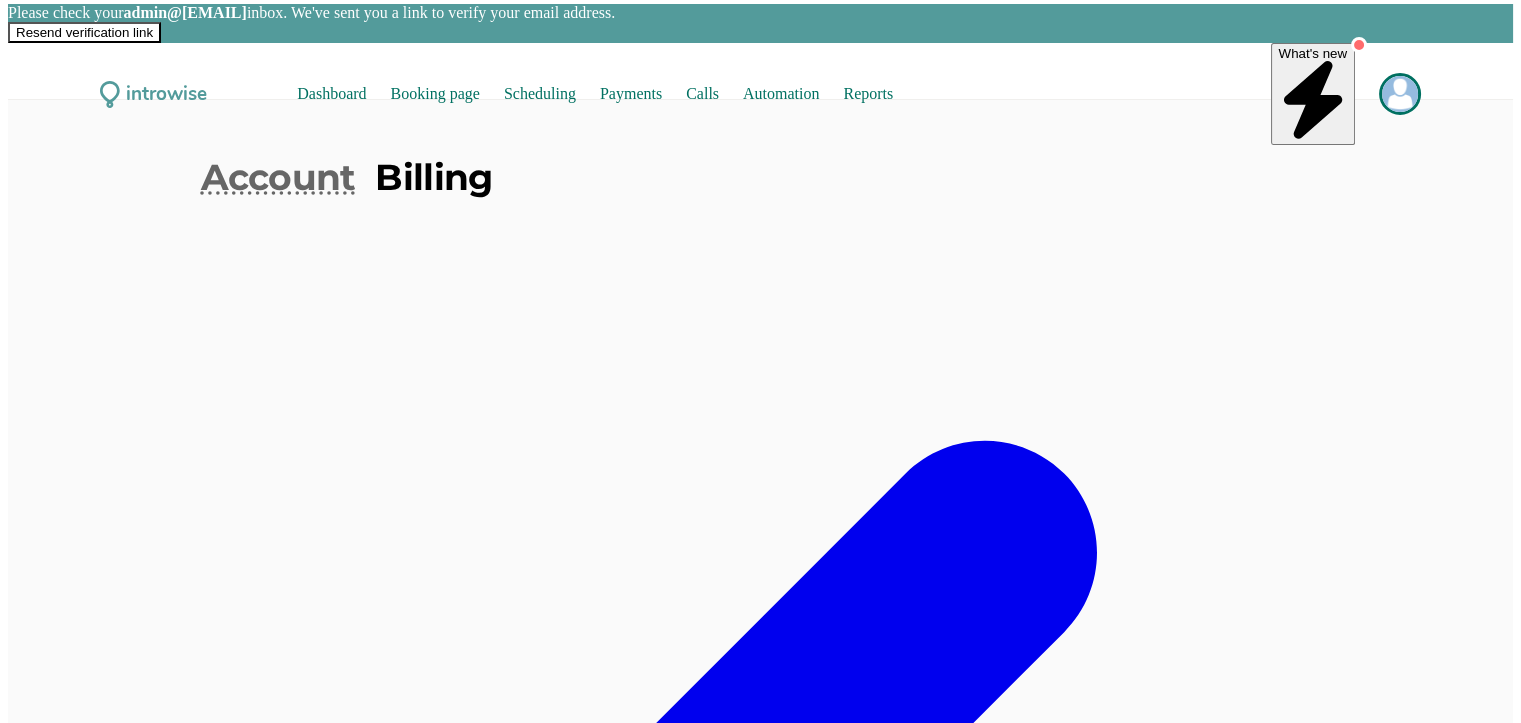 scroll, scrollTop: 0, scrollLeft: 0, axis: both 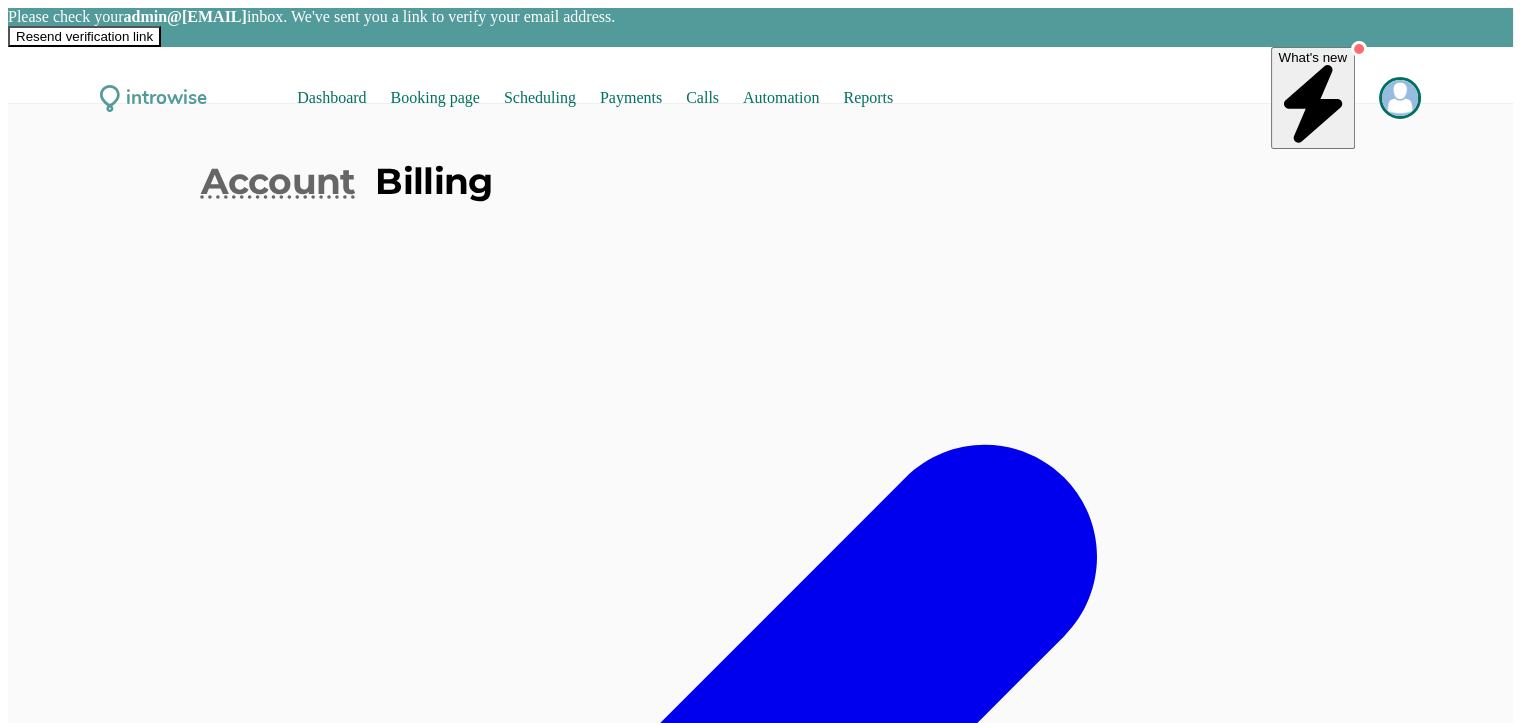 click at bounding box center (1400, 98) 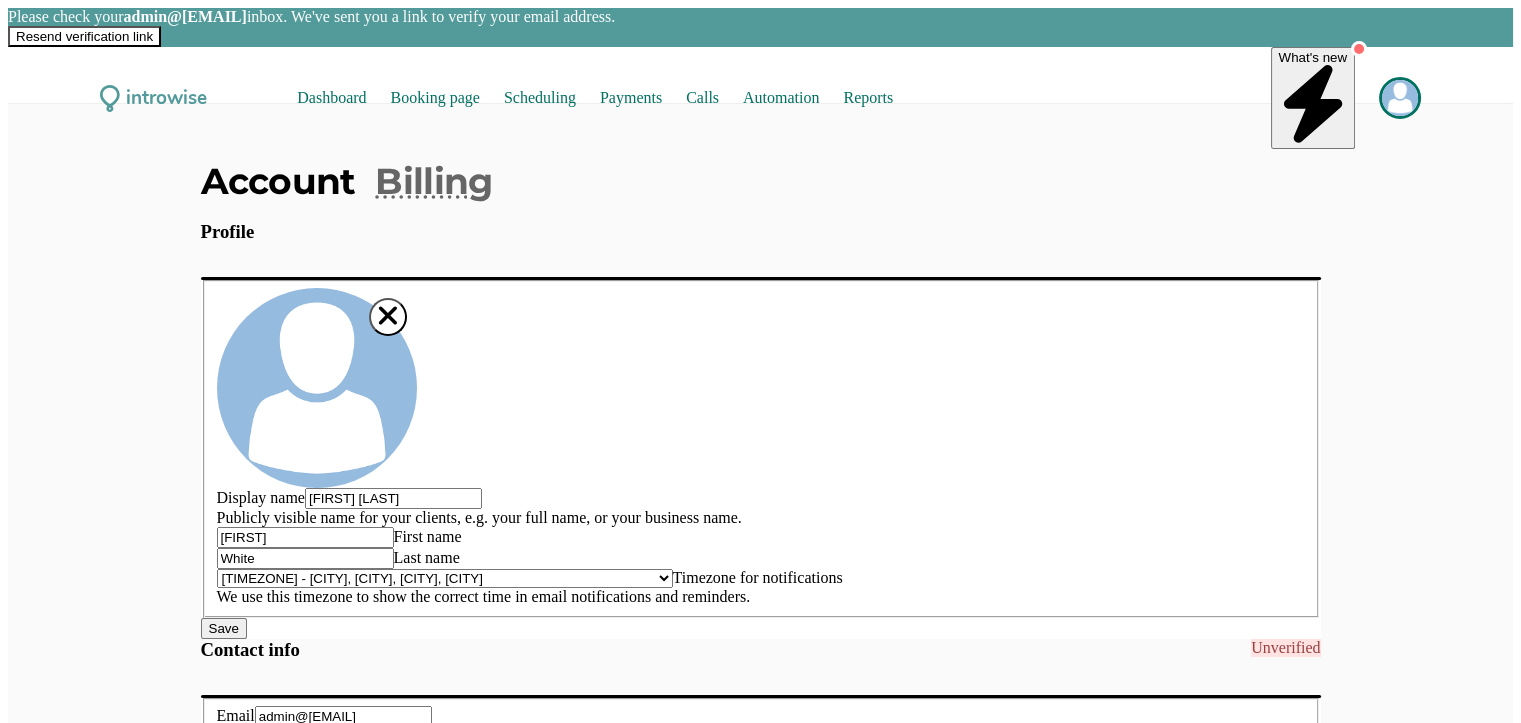 click on "Payments" at bounding box center (631, 97) 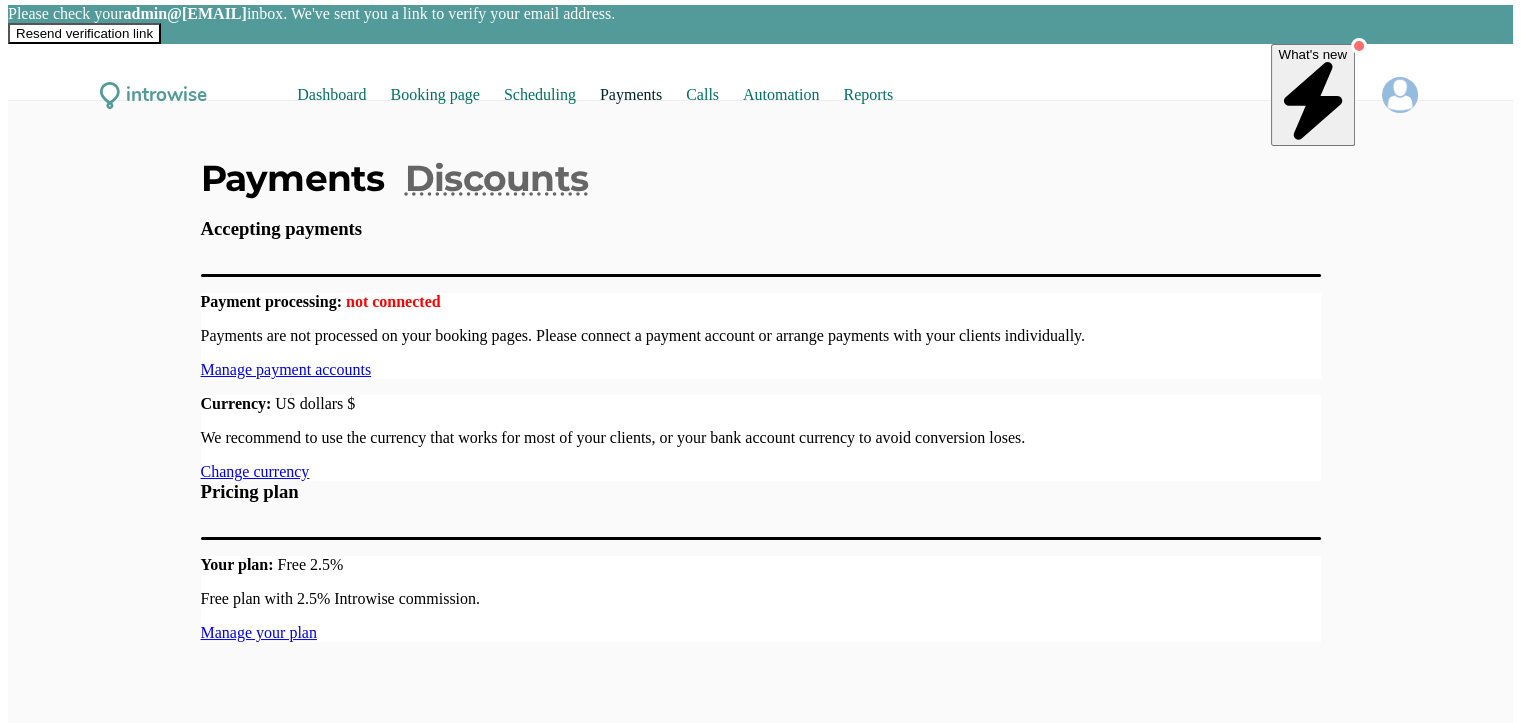 scroll, scrollTop: 0, scrollLeft: 0, axis: both 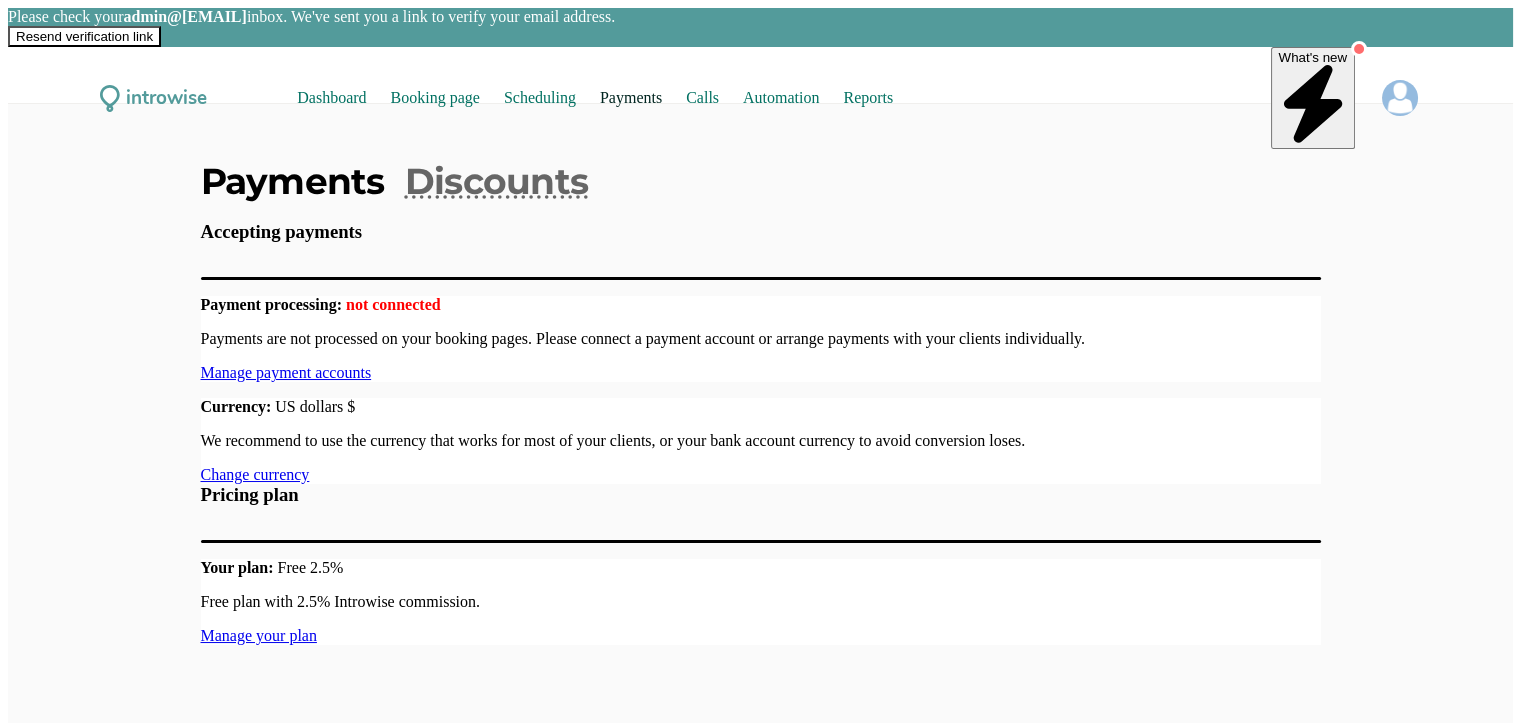click on "Booking page" at bounding box center (435, 97) 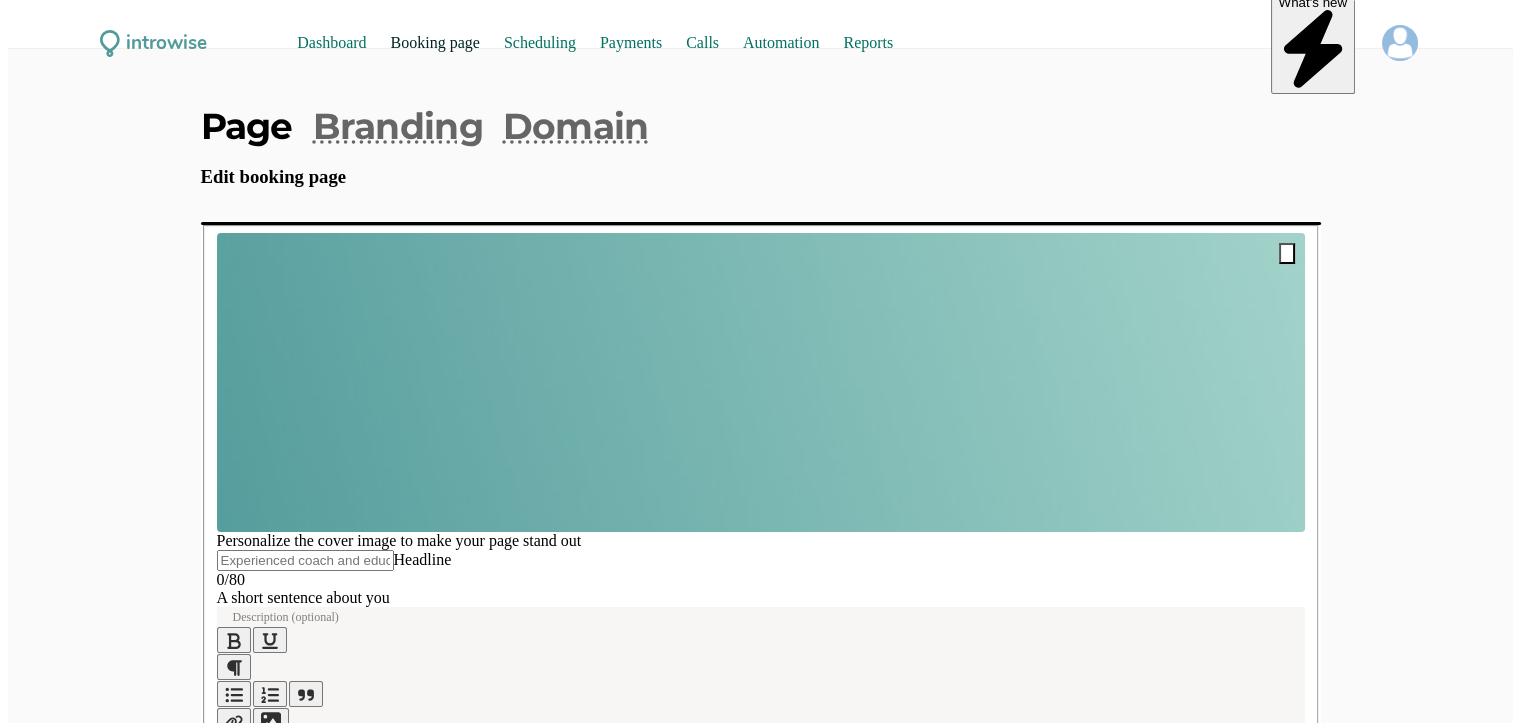 scroll, scrollTop: 100, scrollLeft: 0, axis: vertical 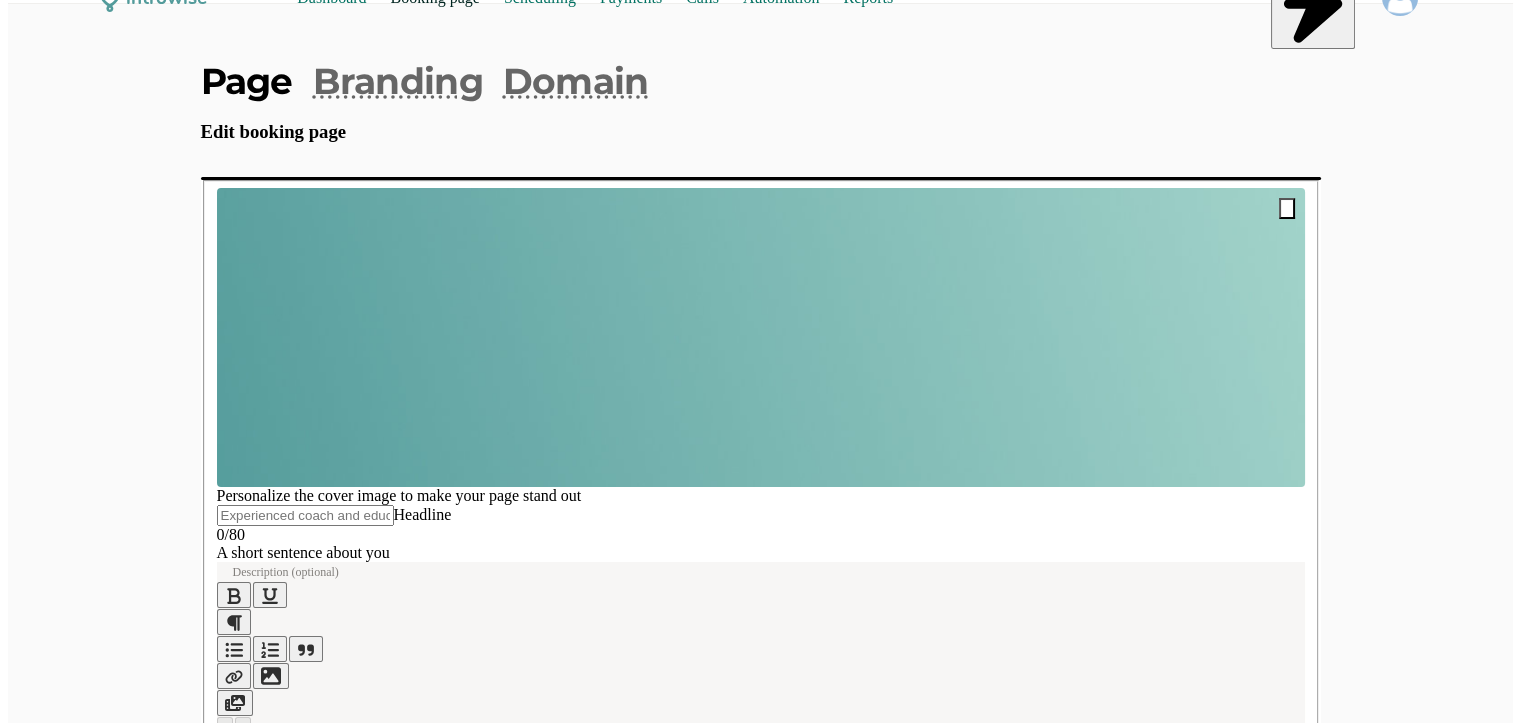 click at bounding box center (1290, 1192) 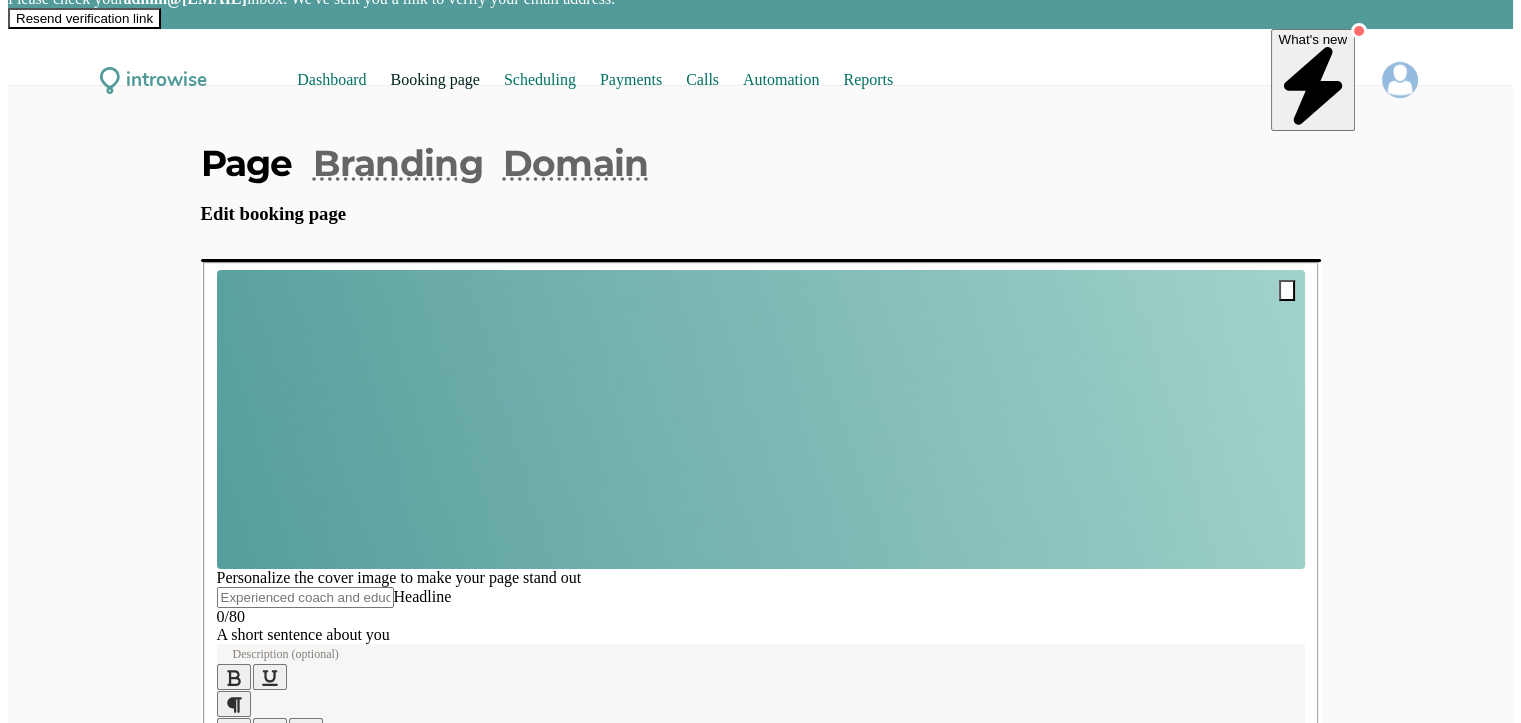 scroll, scrollTop: 0, scrollLeft: 0, axis: both 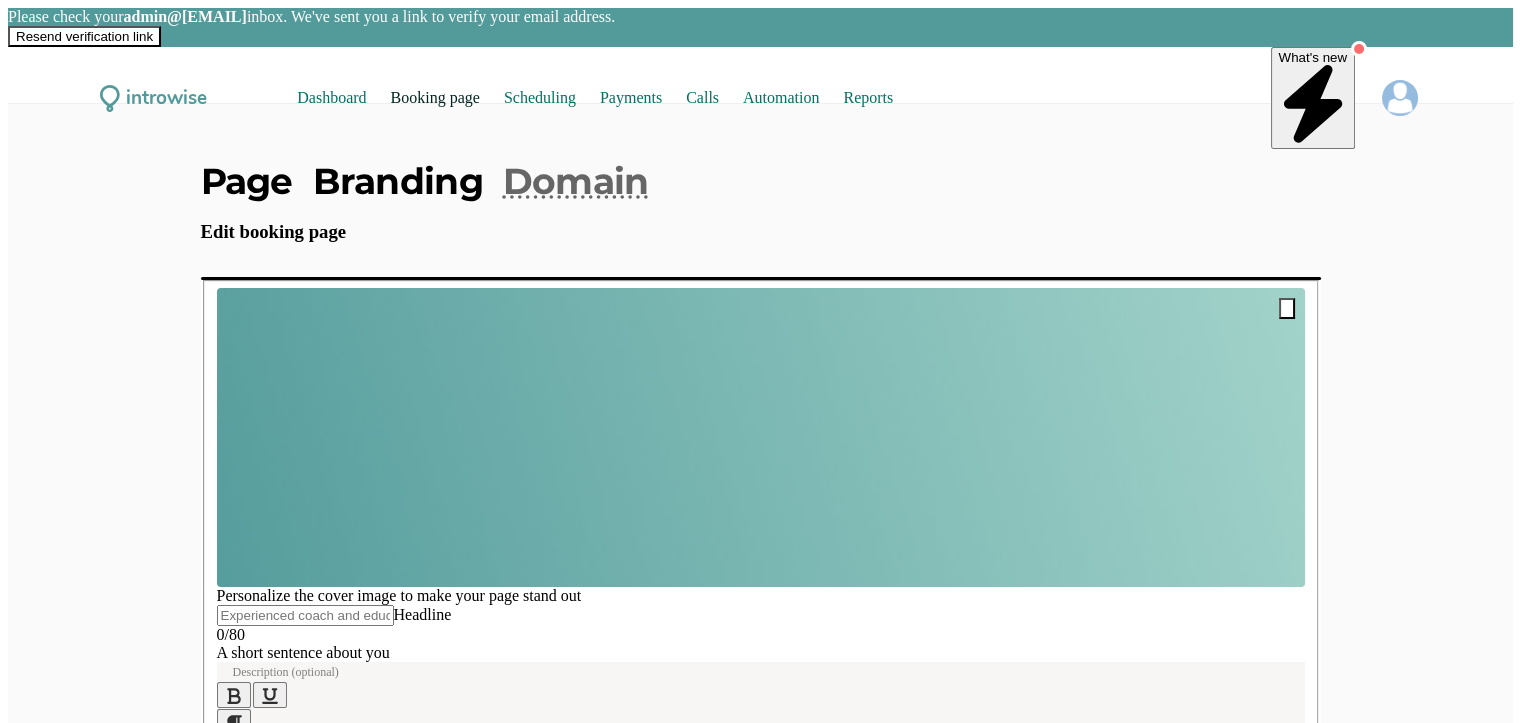 click on "Branding" at bounding box center [398, 181] 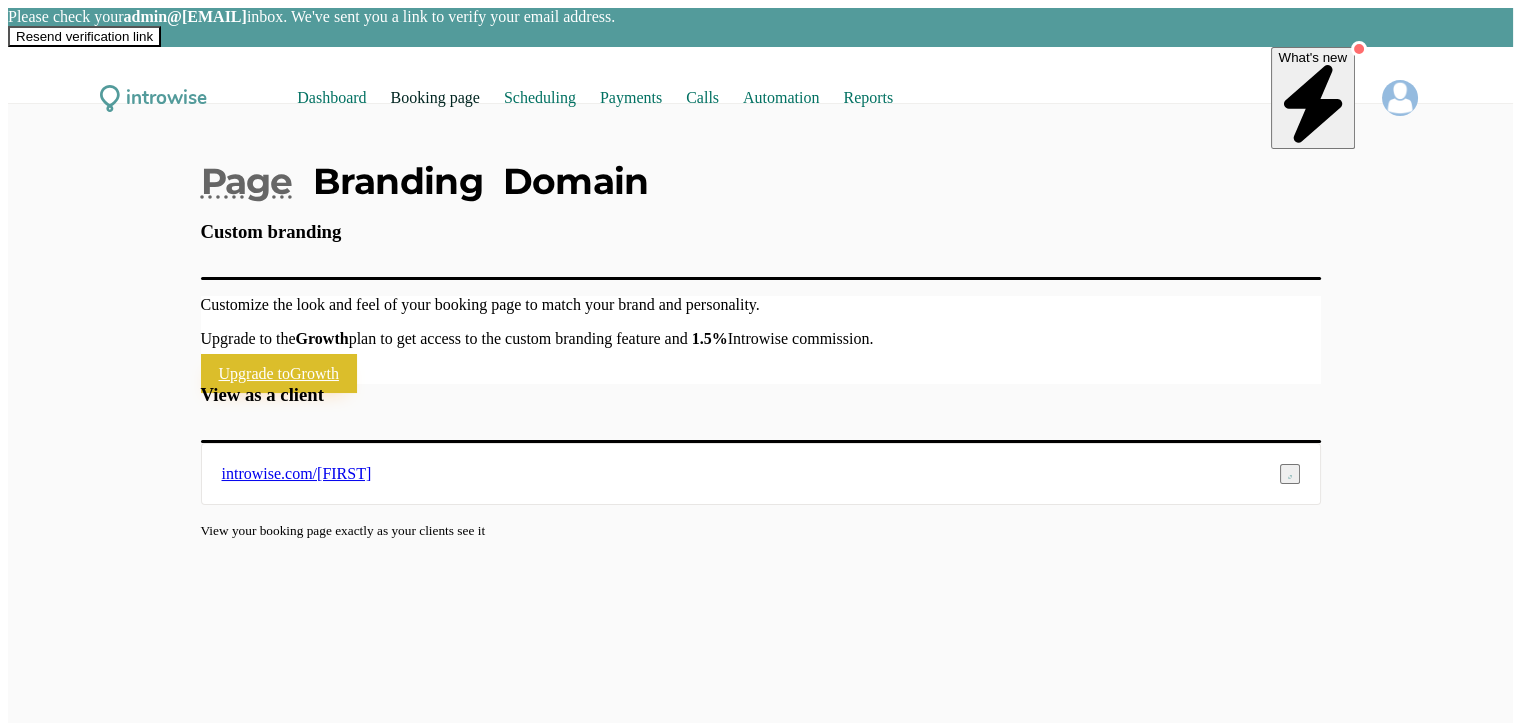 click on "Domain" at bounding box center [576, 181] 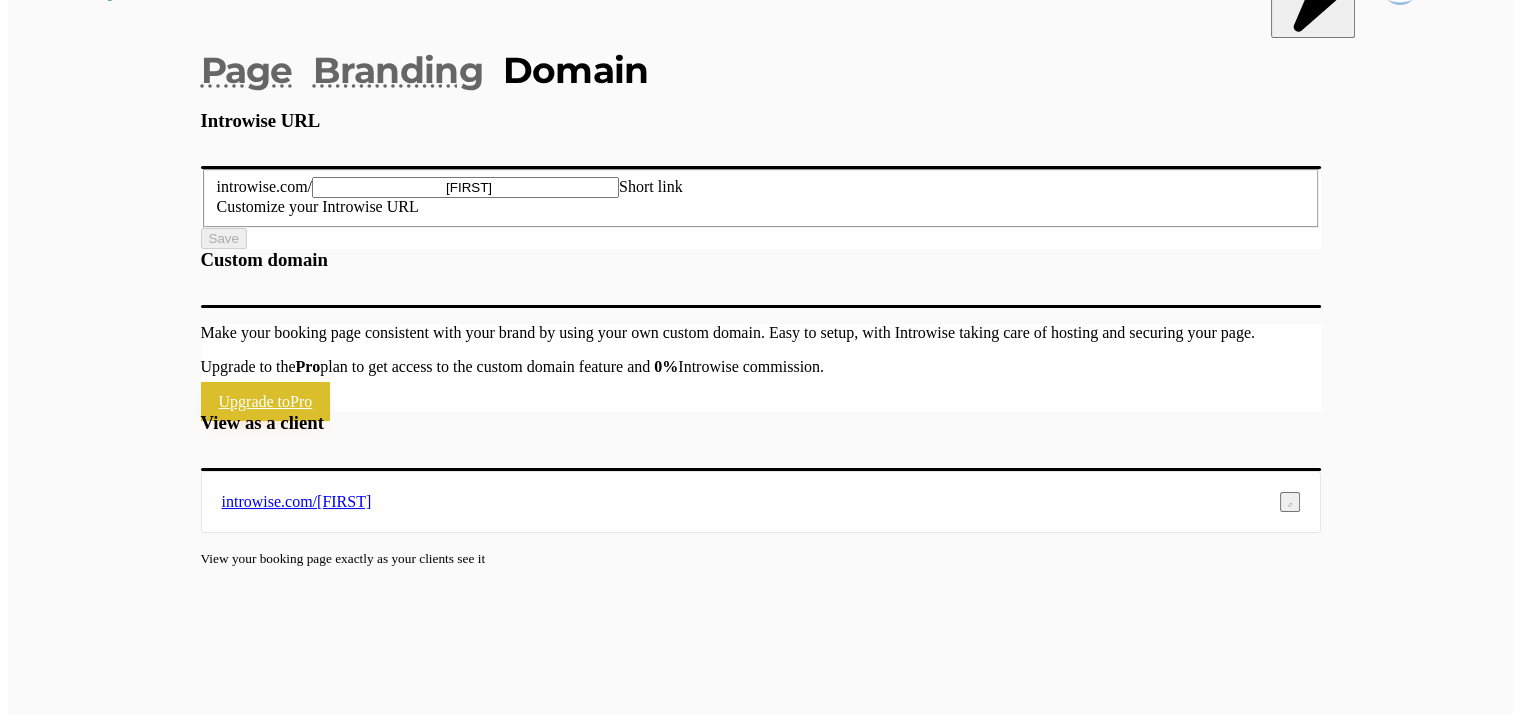 scroll, scrollTop: 0, scrollLeft: 0, axis: both 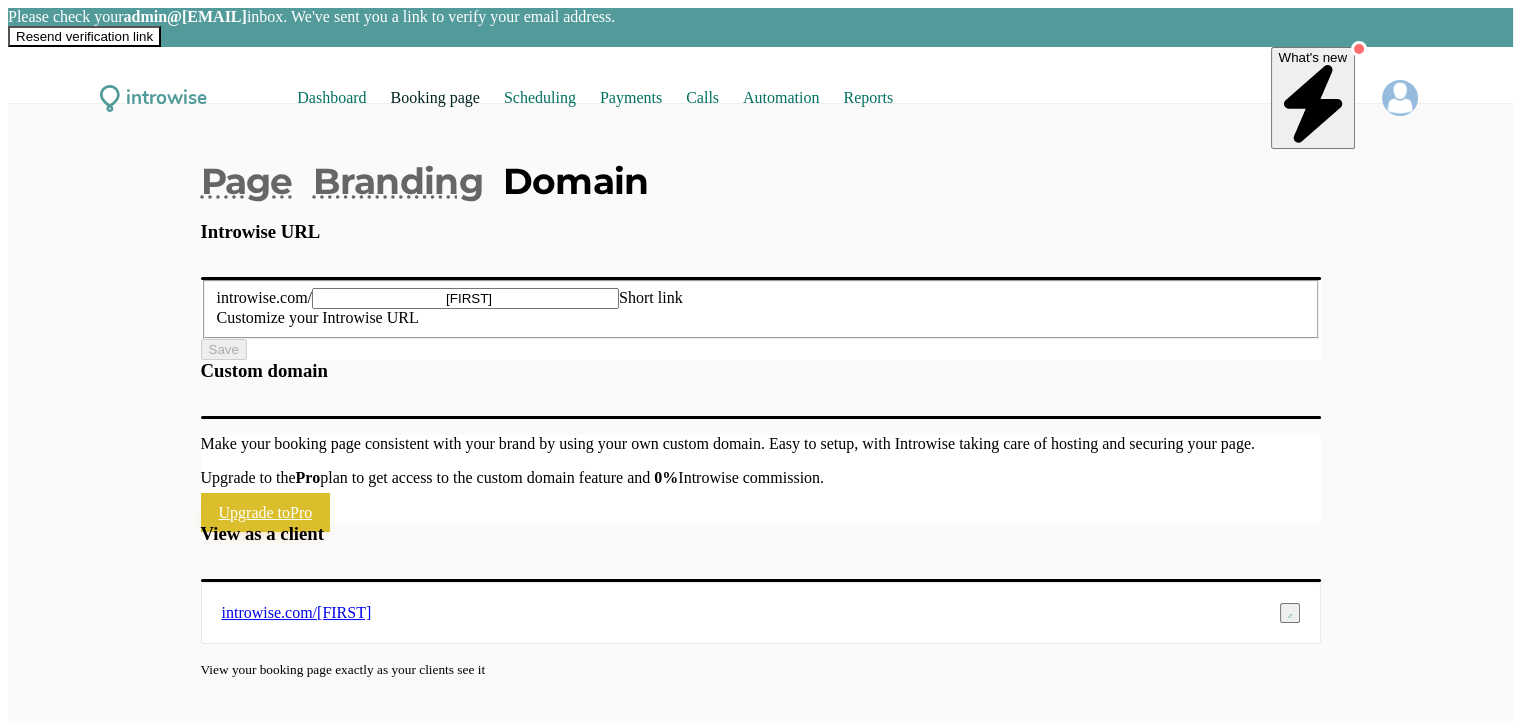 click on "Scheduling" at bounding box center (540, 97) 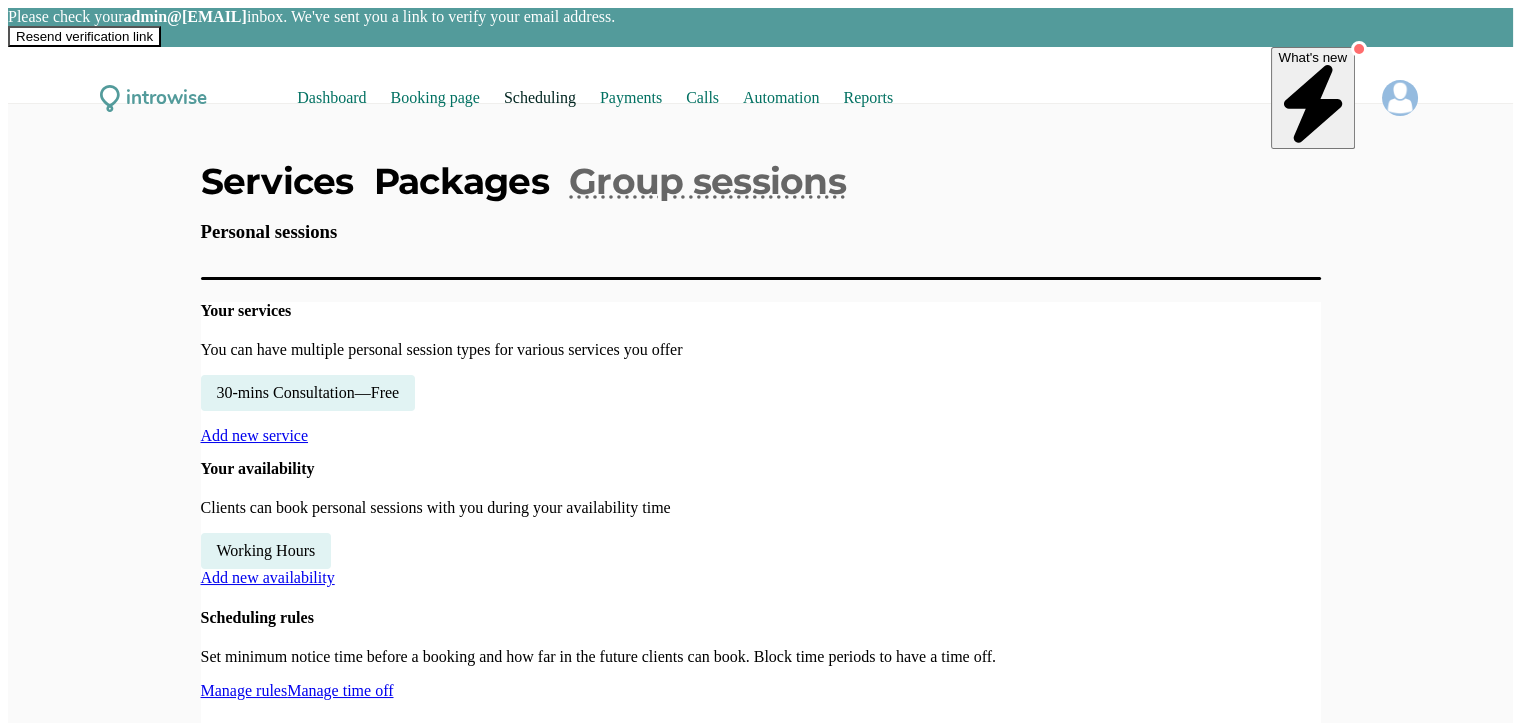 click on "Packages" at bounding box center (461, 181) 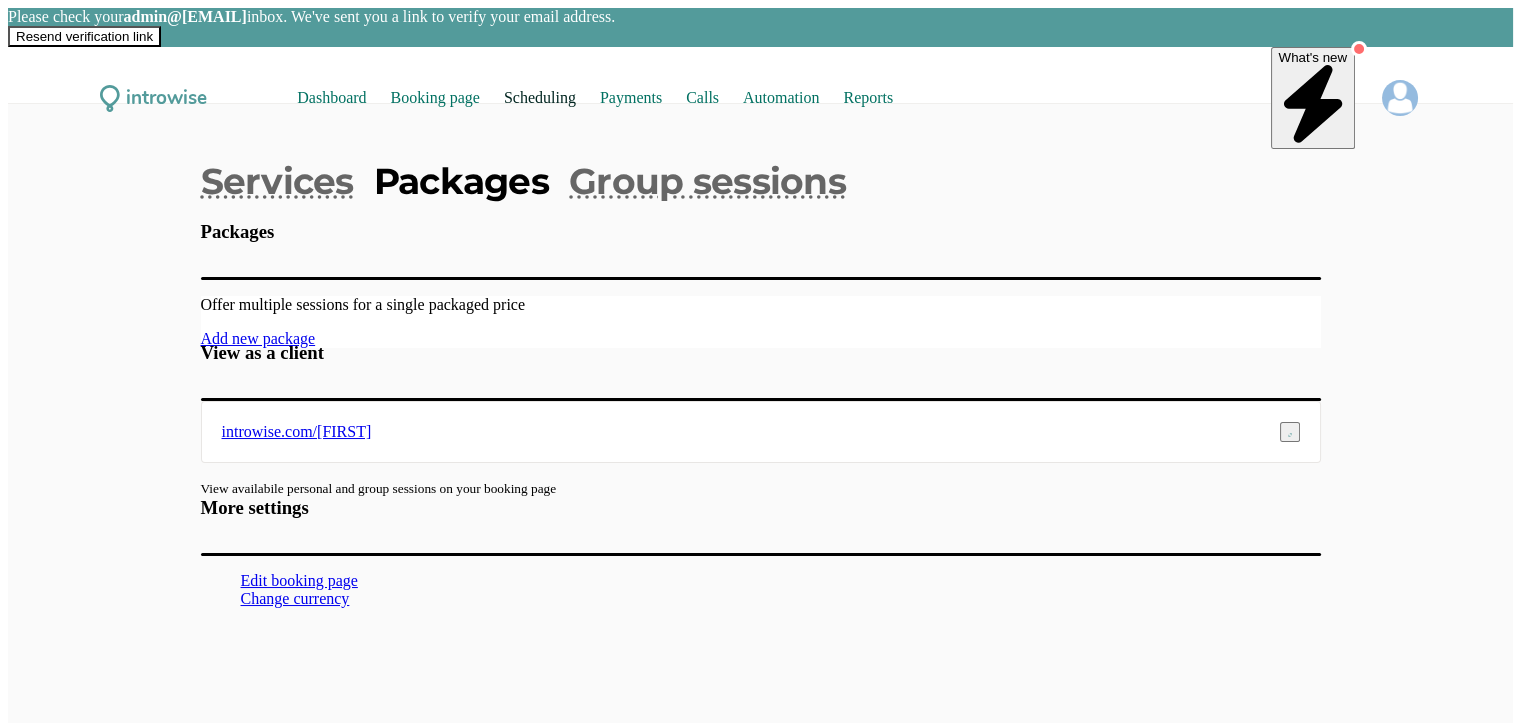 click on "Payments" at bounding box center (631, 97) 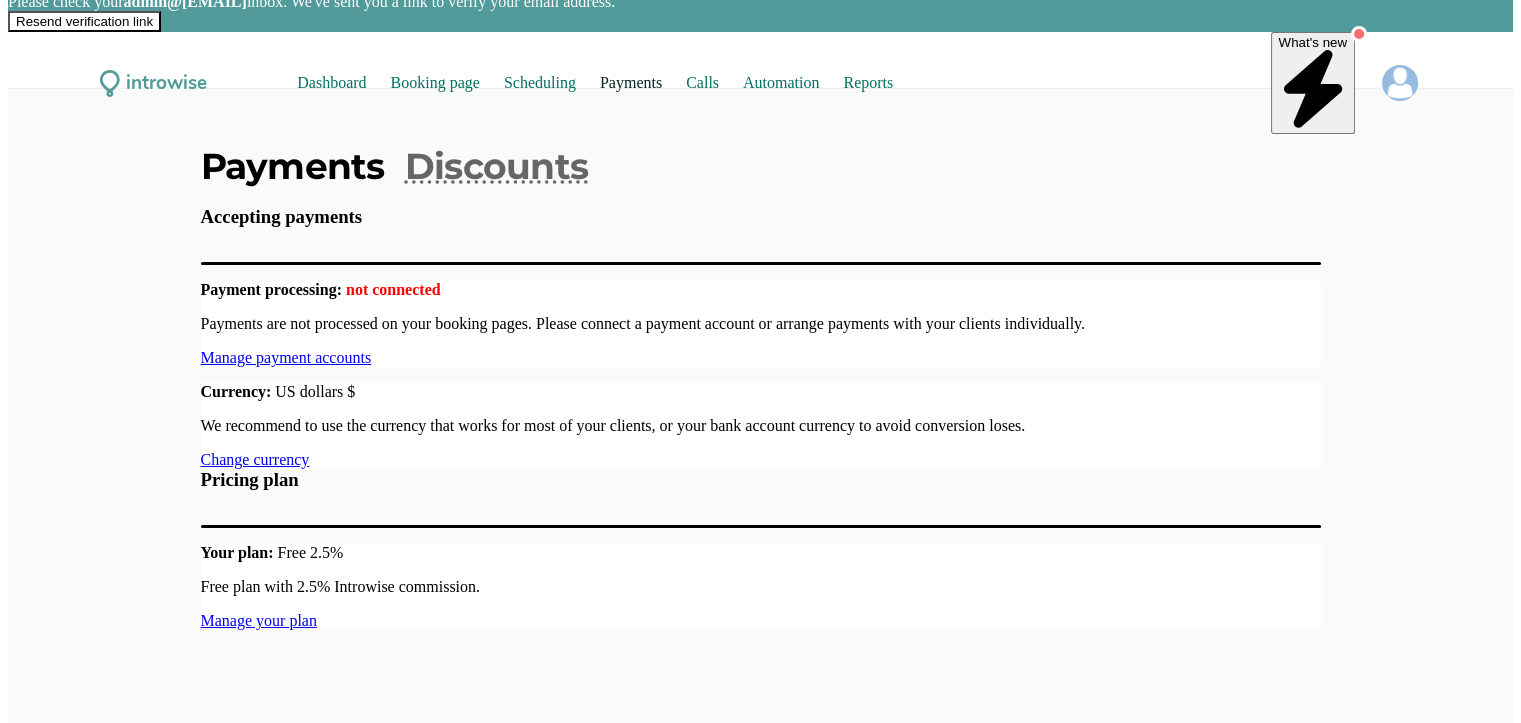 scroll, scrollTop: 0, scrollLeft: 0, axis: both 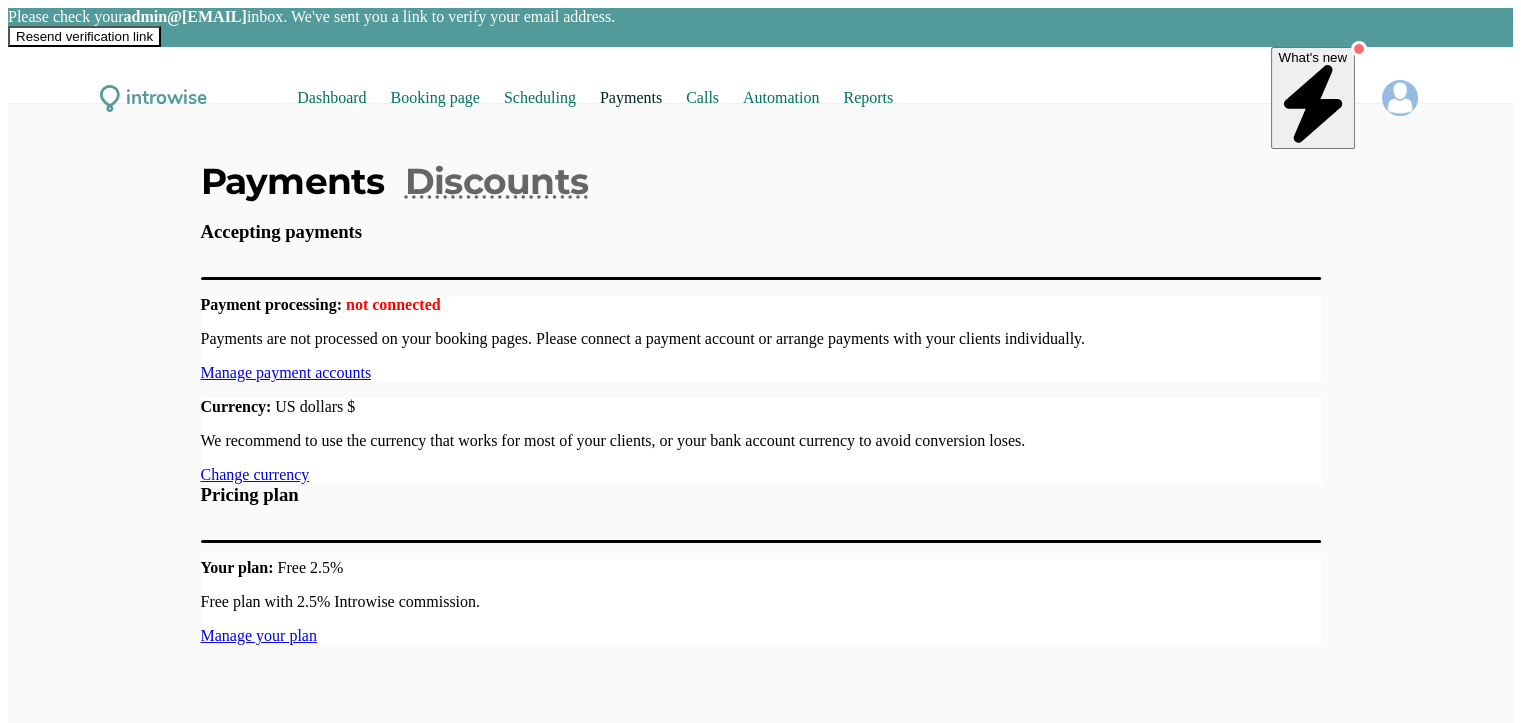 click at bounding box center (1400, 98) 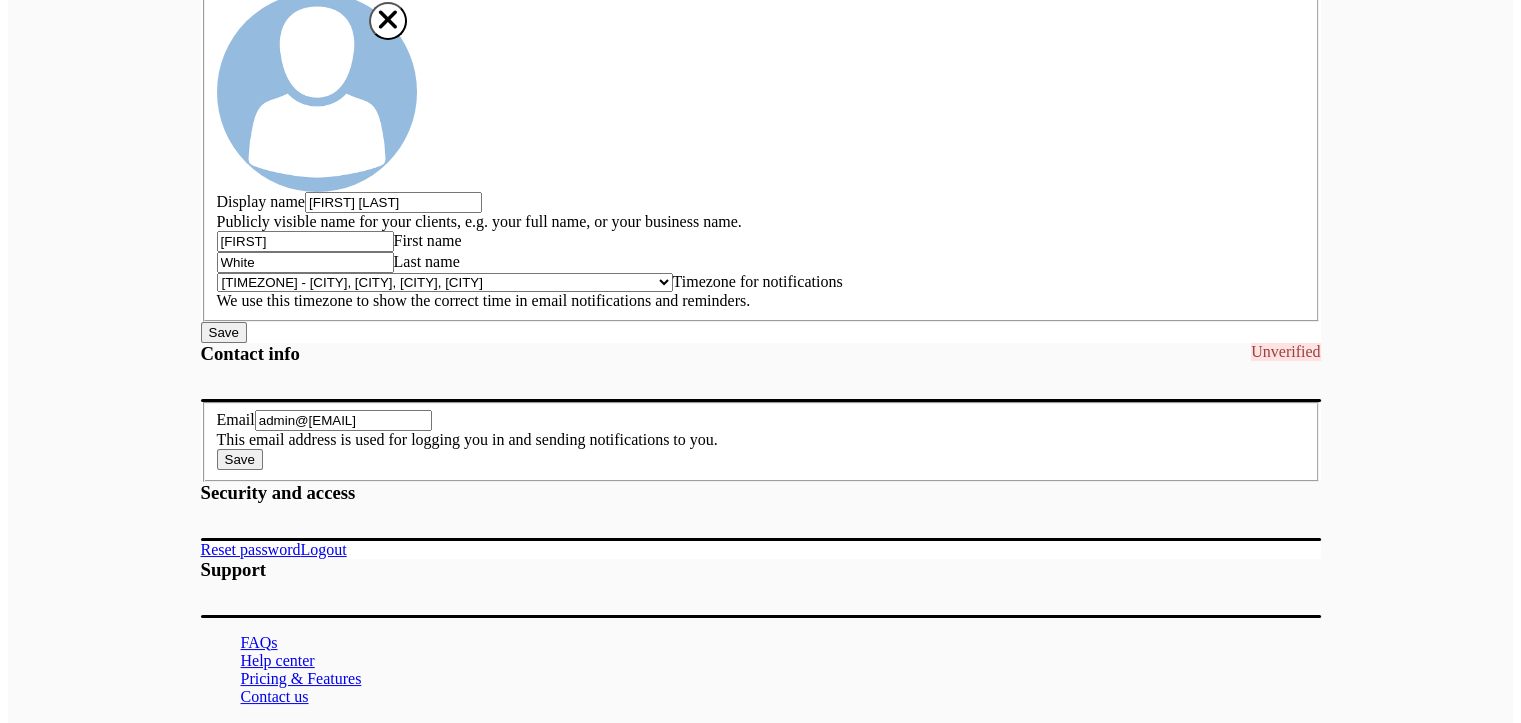 scroll, scrollTop: 0, scrollLeft: 0, axis: both 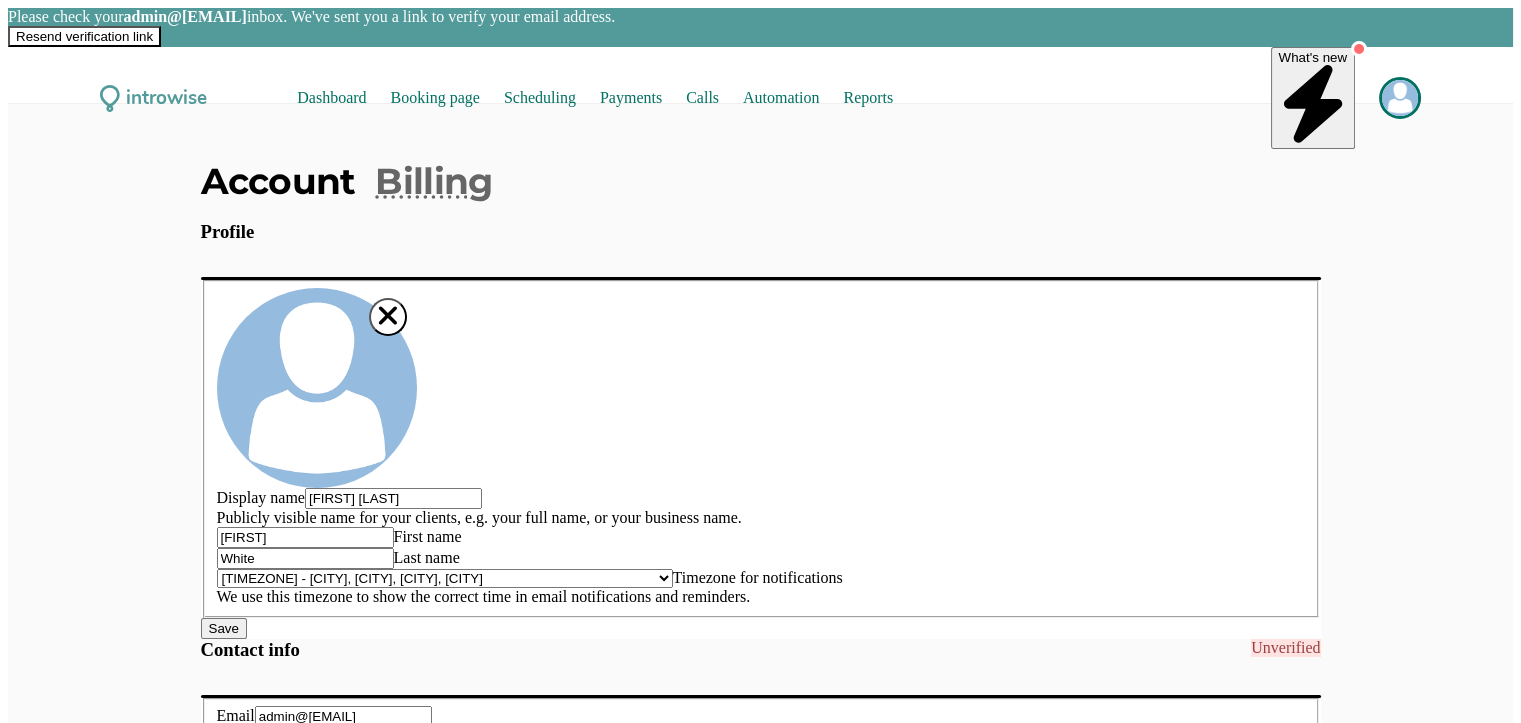 click on "Pricing & Features" at bounding box center (301, 974) 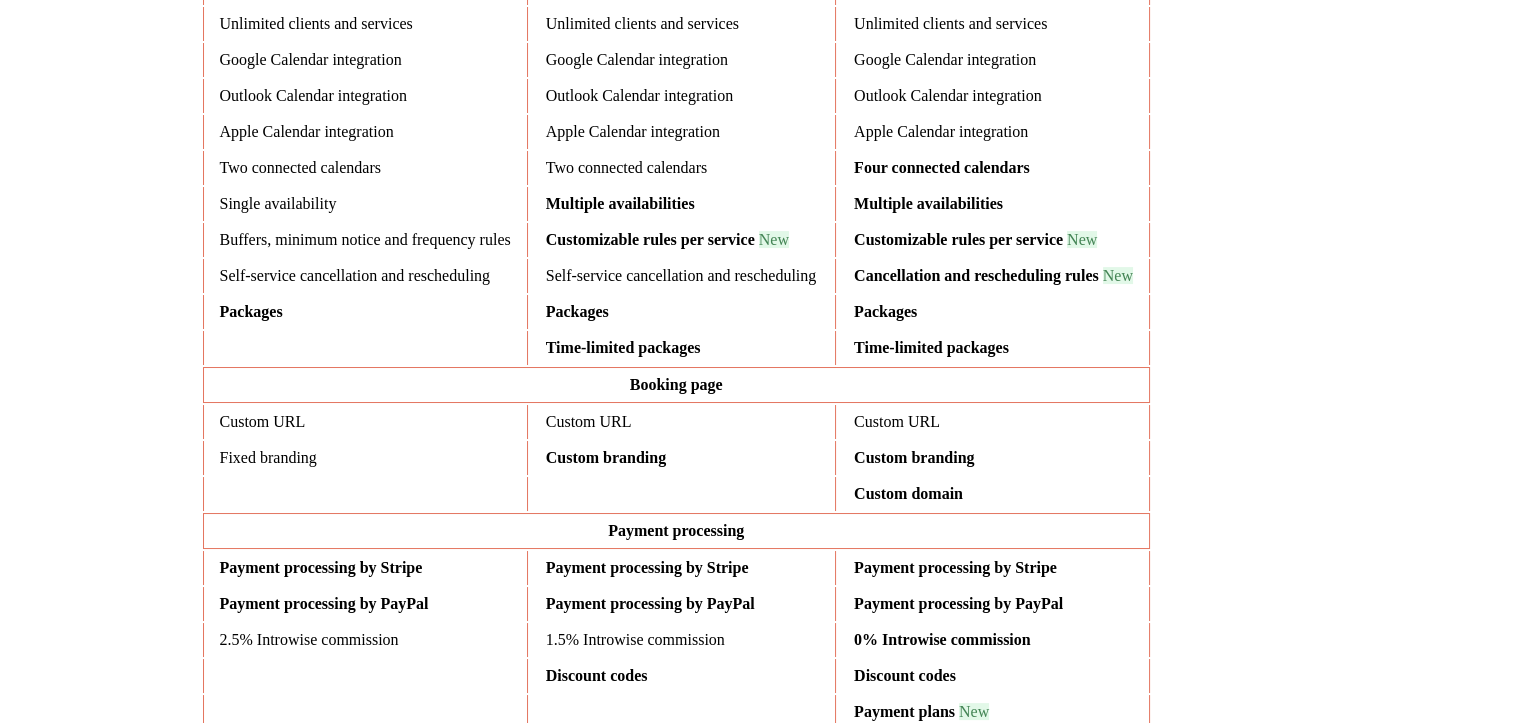 scroll, scrollTop: 1100, scrollLeft: 0, axis: vertical 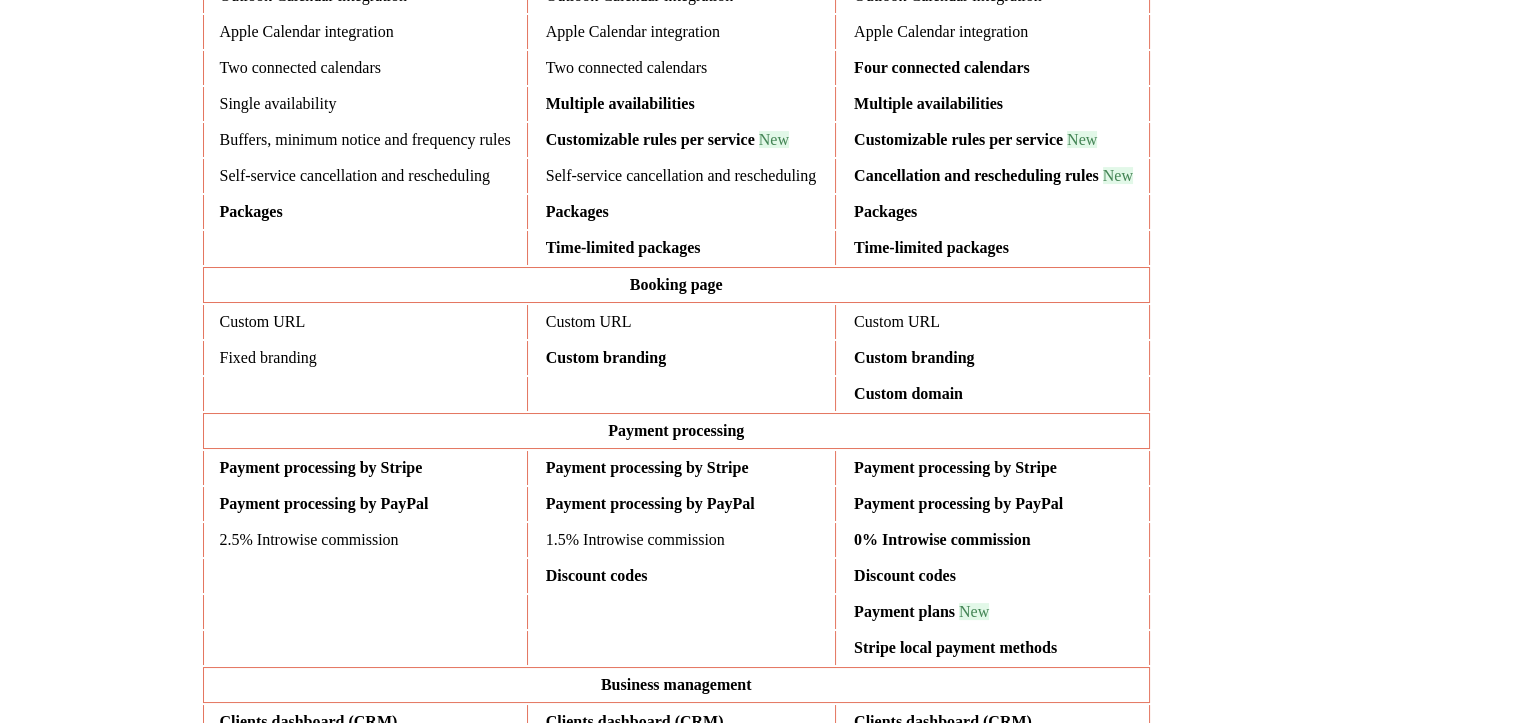click on "Payment plans" at bounding box center [942, 67] 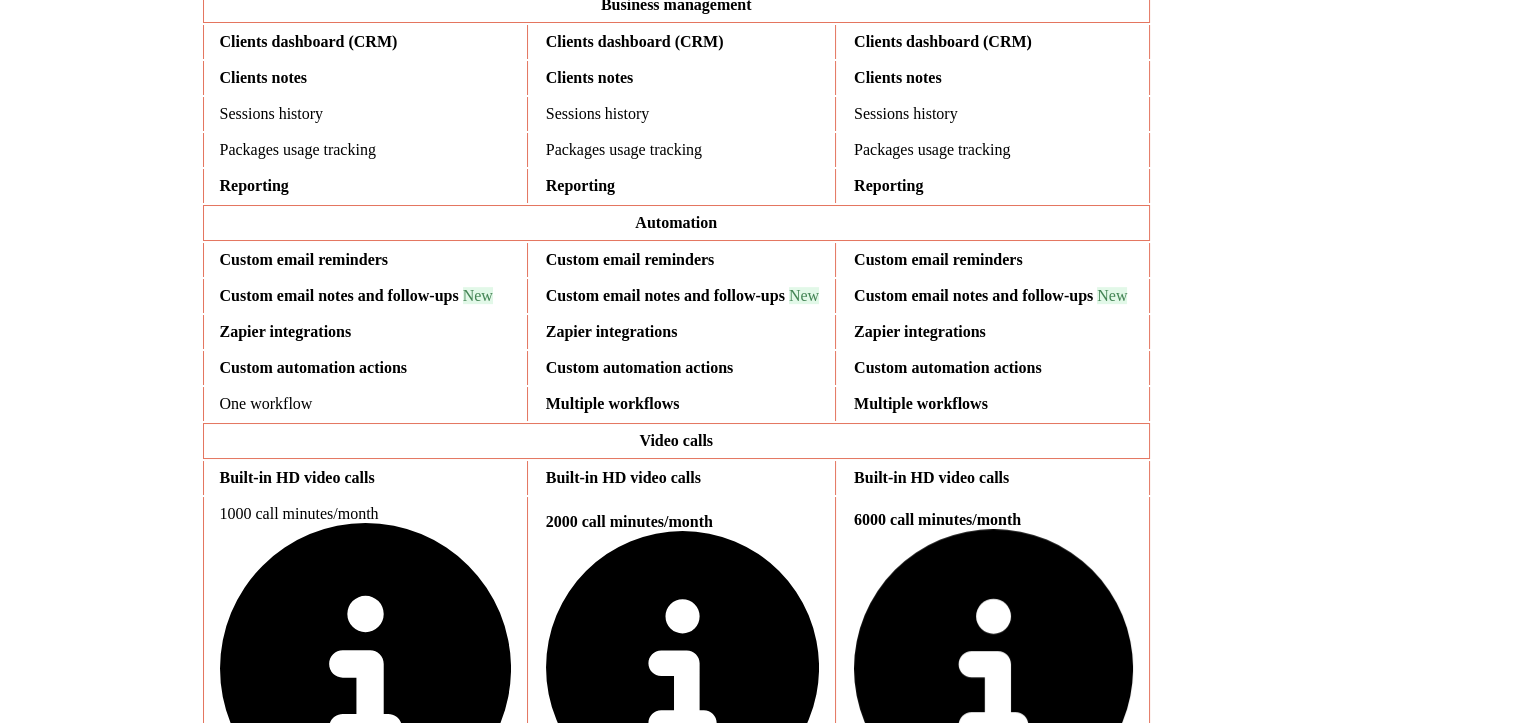 scroll, scrollTop: 1800, scrollLeft: 0, axis: vertical 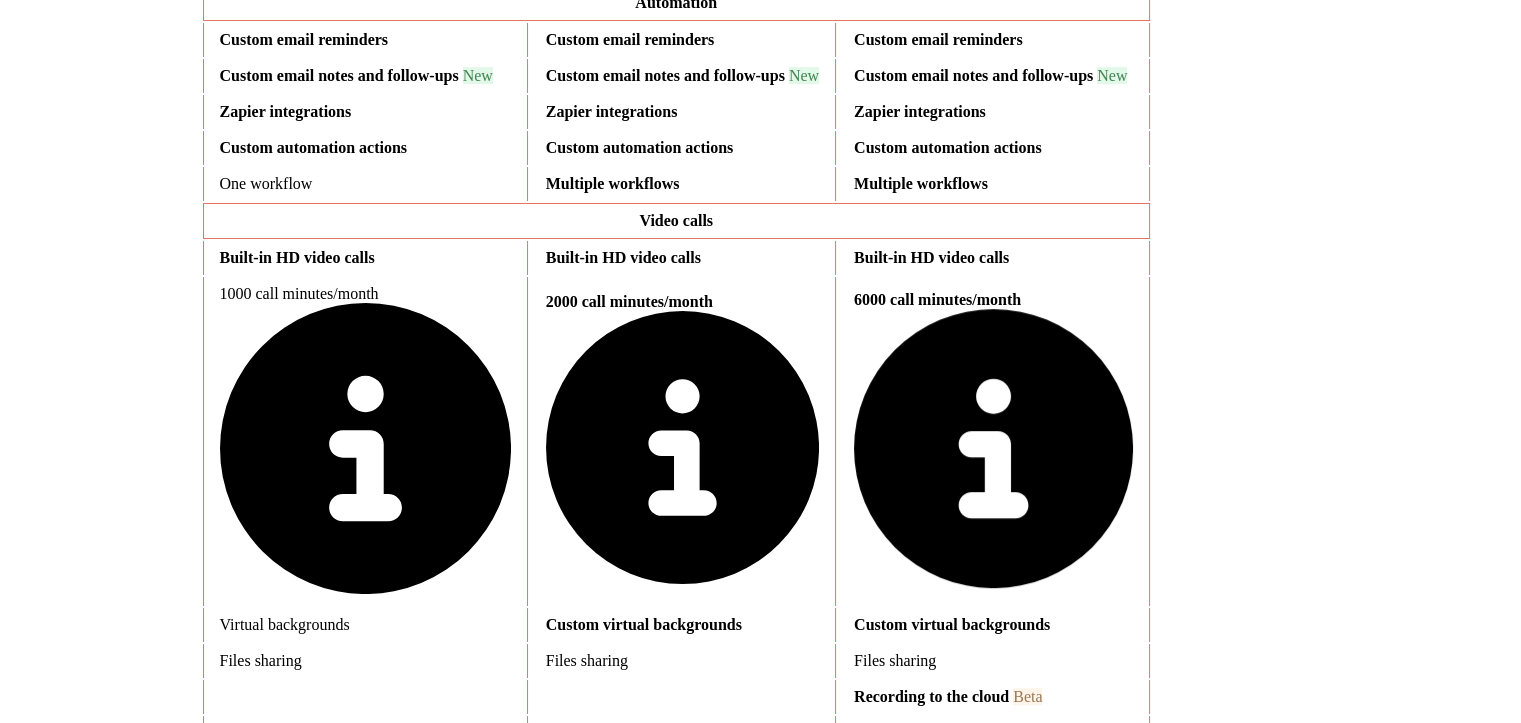 click on "Upgrade to this plan" at bounding box center (939, 923) 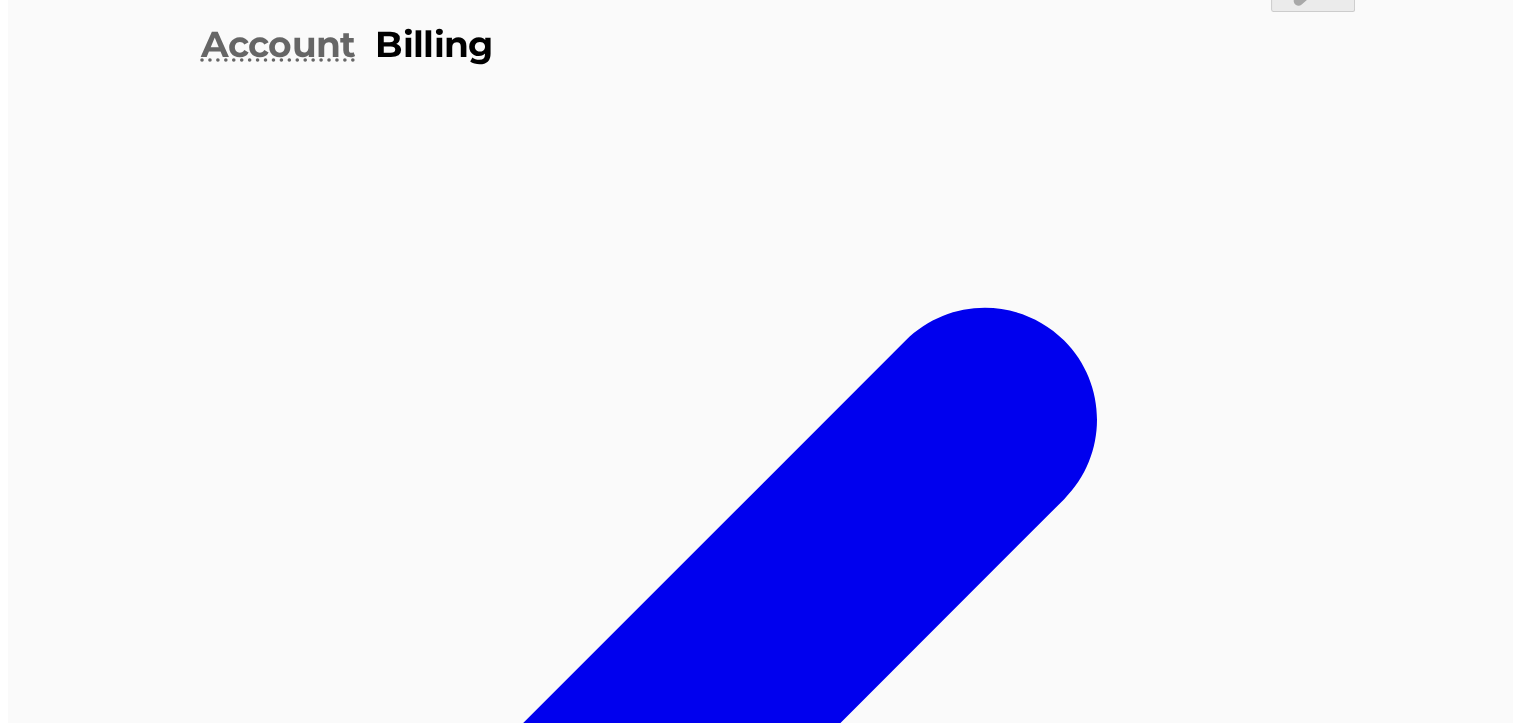 click on "Choose Pro" at bounding box center (761, 2242) 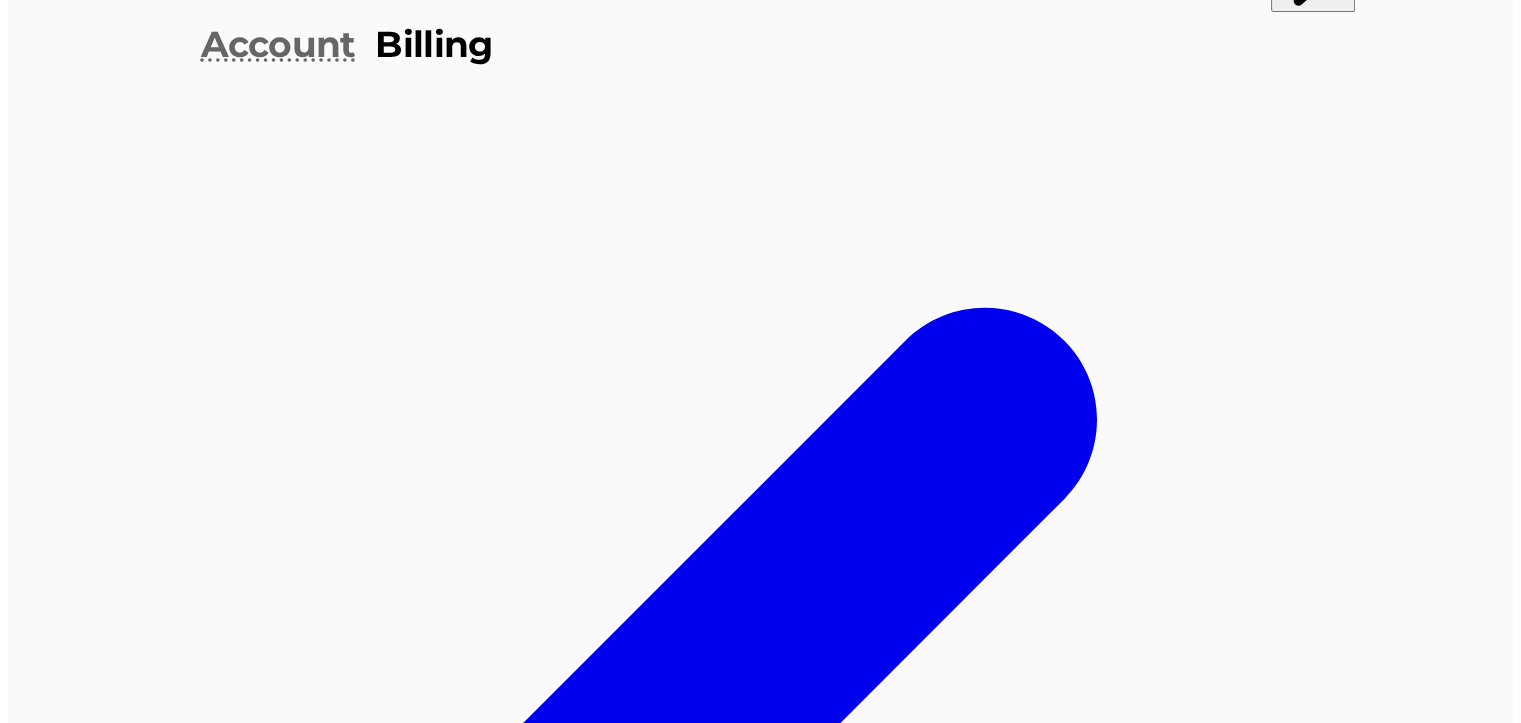 click on "Start free trial" at bounding box center [761, 2300] 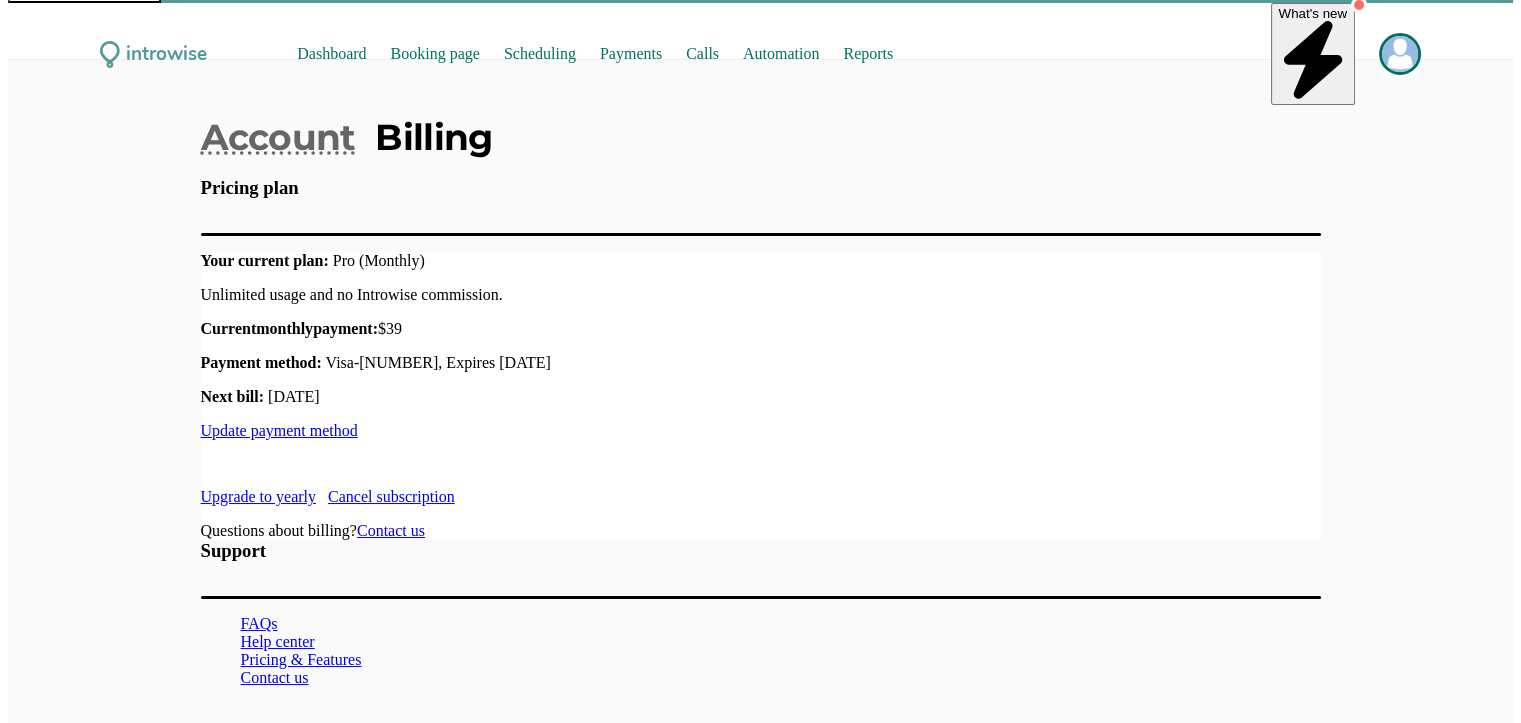 scroll, scrollTop: 0, scrollLeft: 0, axis: both 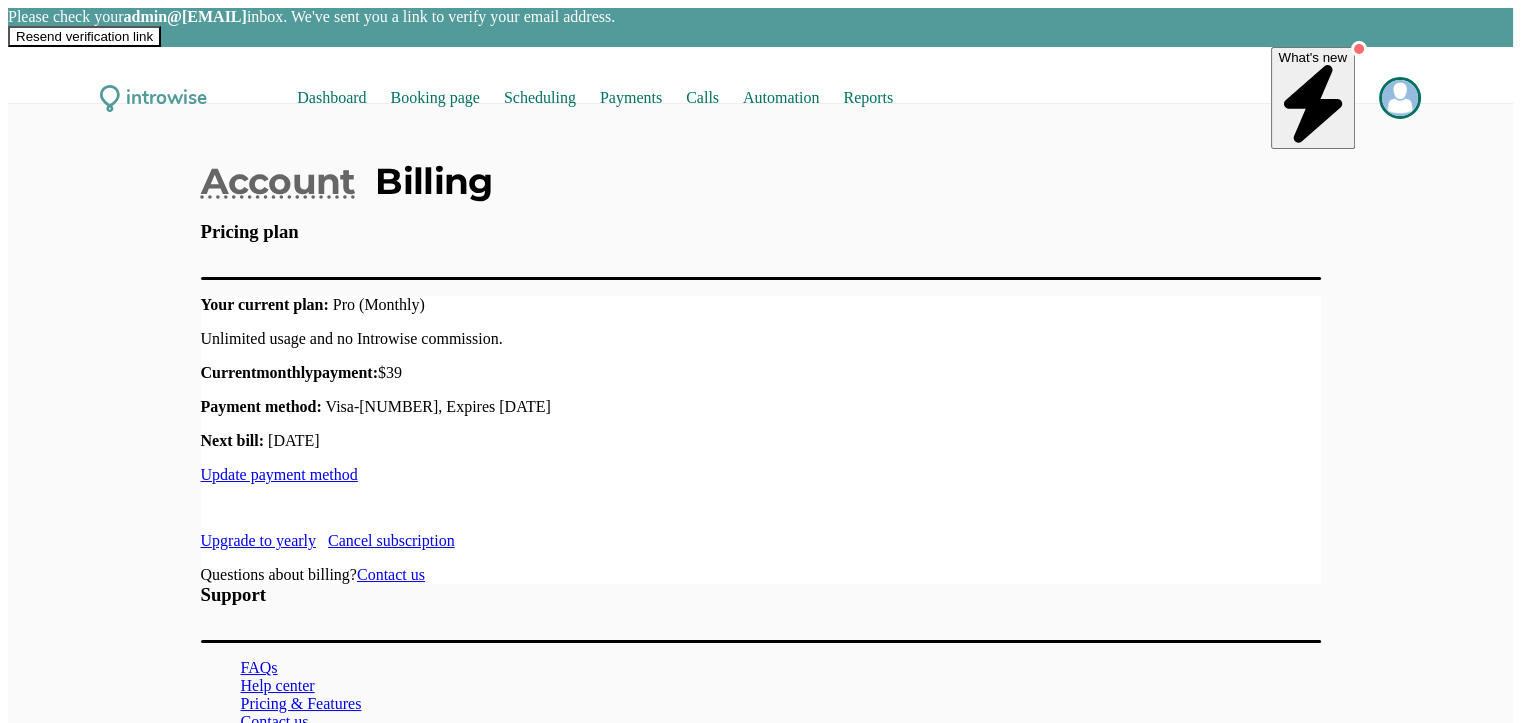 click on "Resend verification link" at bounding box center [84, 36] 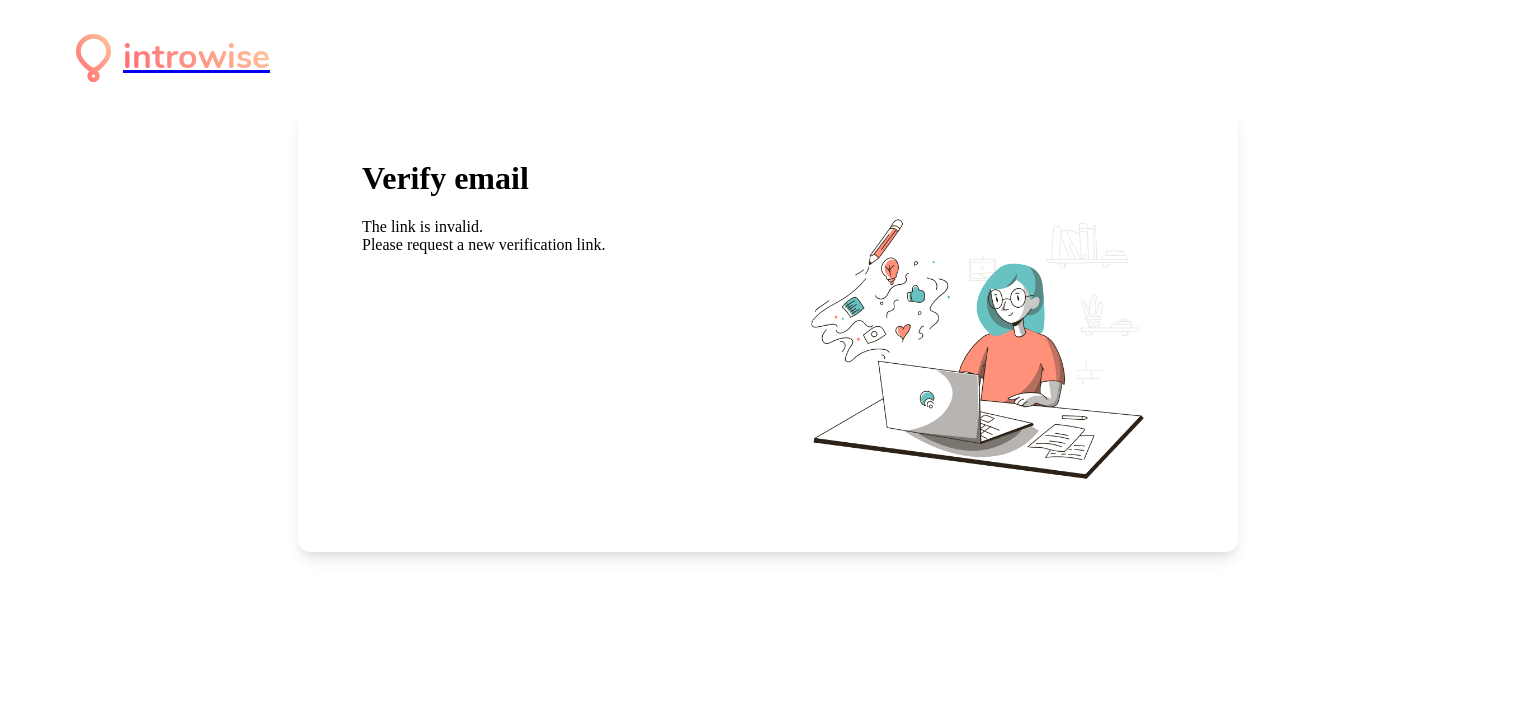 scroll, scrollTop: 0, scrollLeft: 0, axis: both 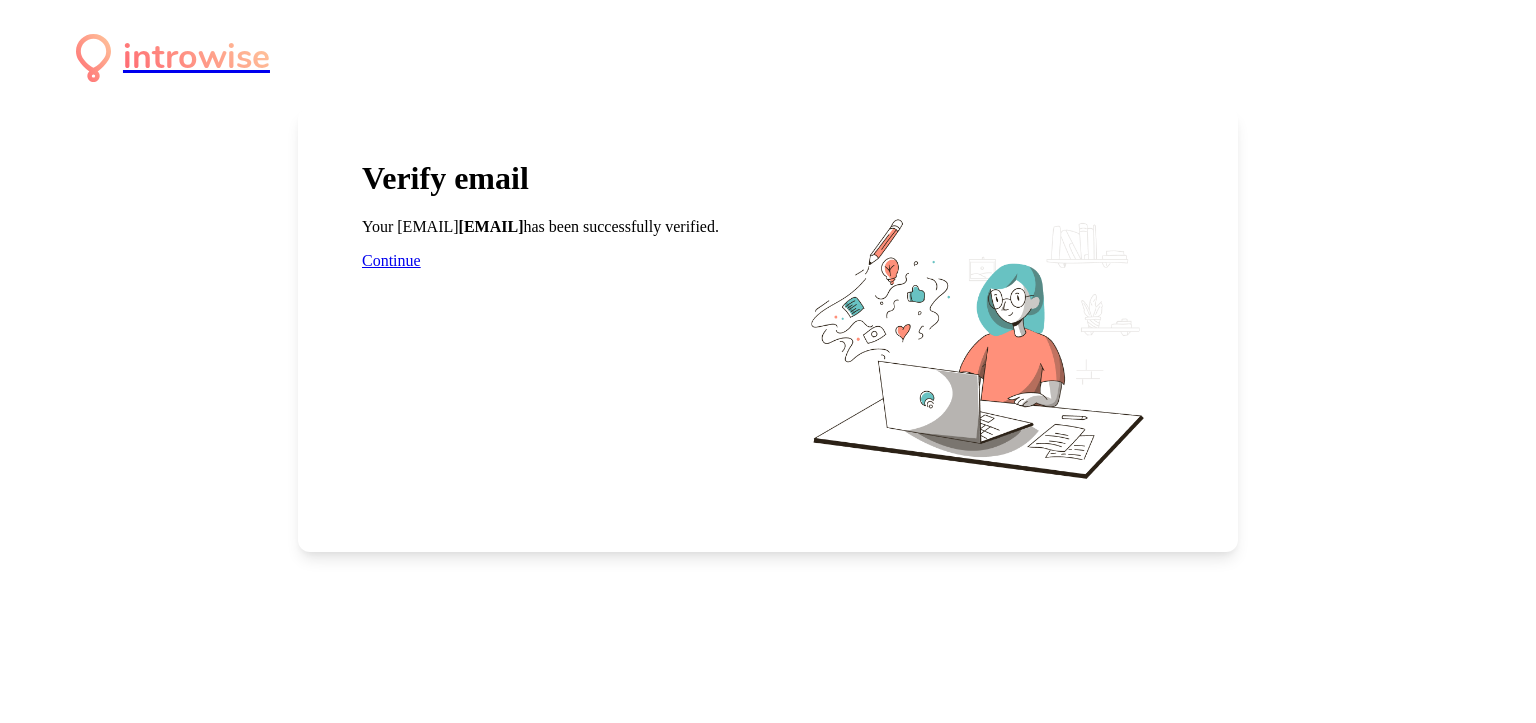 click on "Continue" at bounding box center [391, 260] 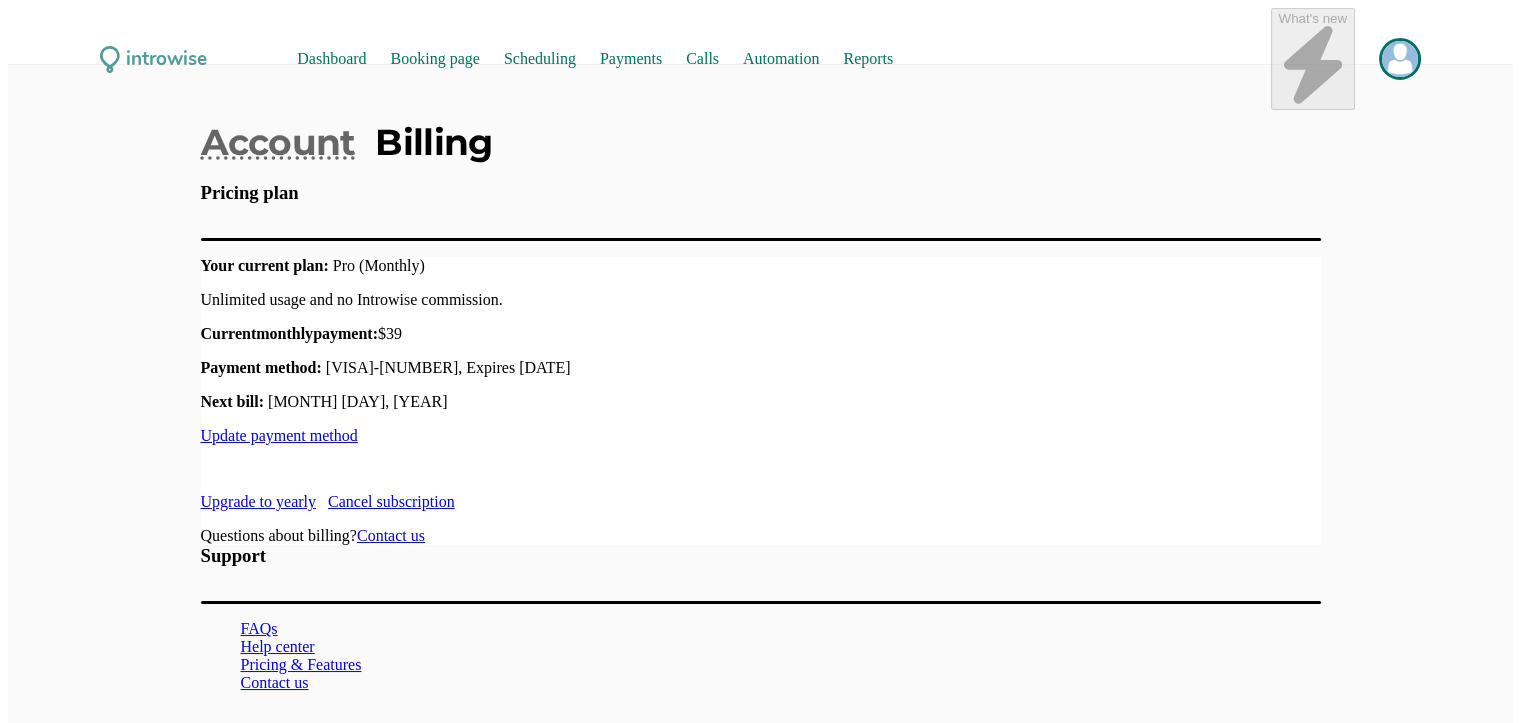 click at bounding box center [1400, 59] 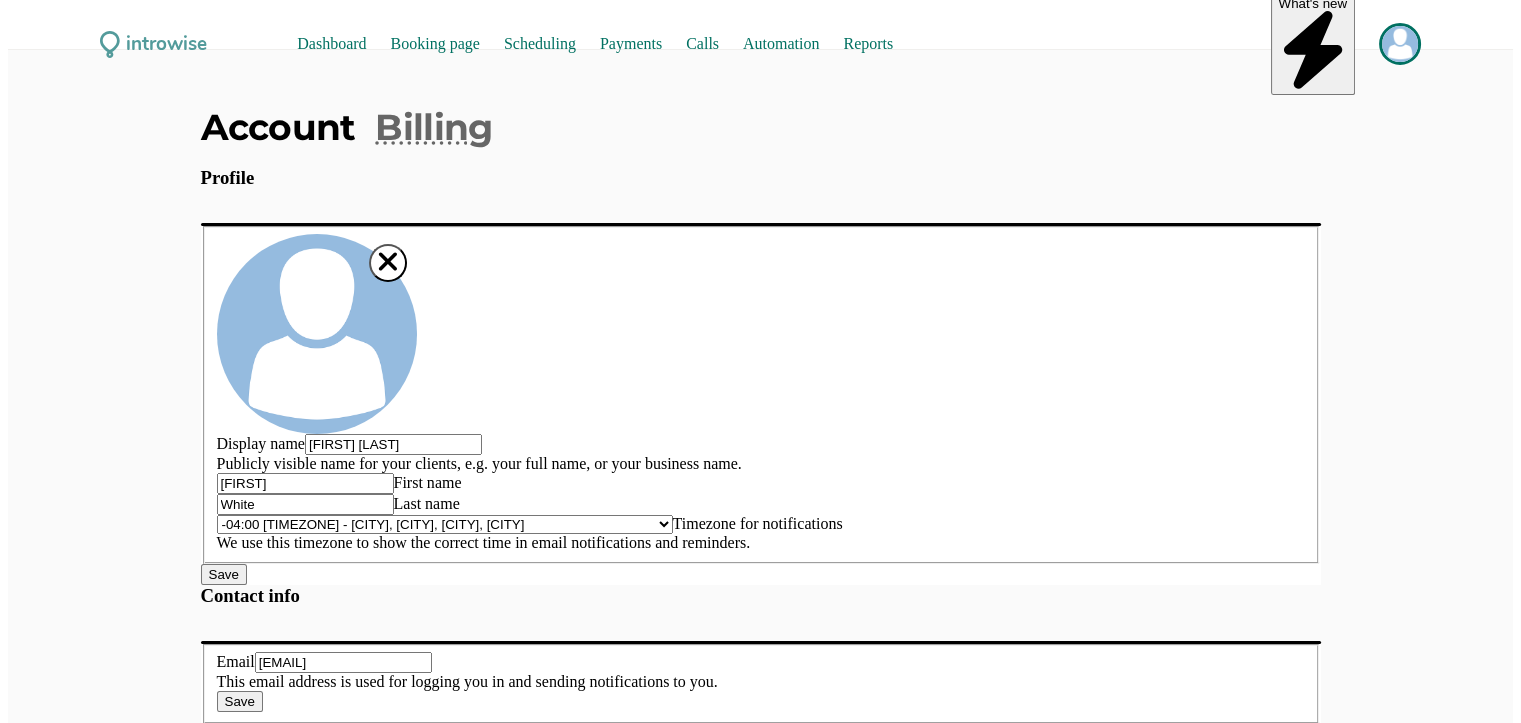 scroll, scrollTop: 0, scrollLeft: 0, axis: both 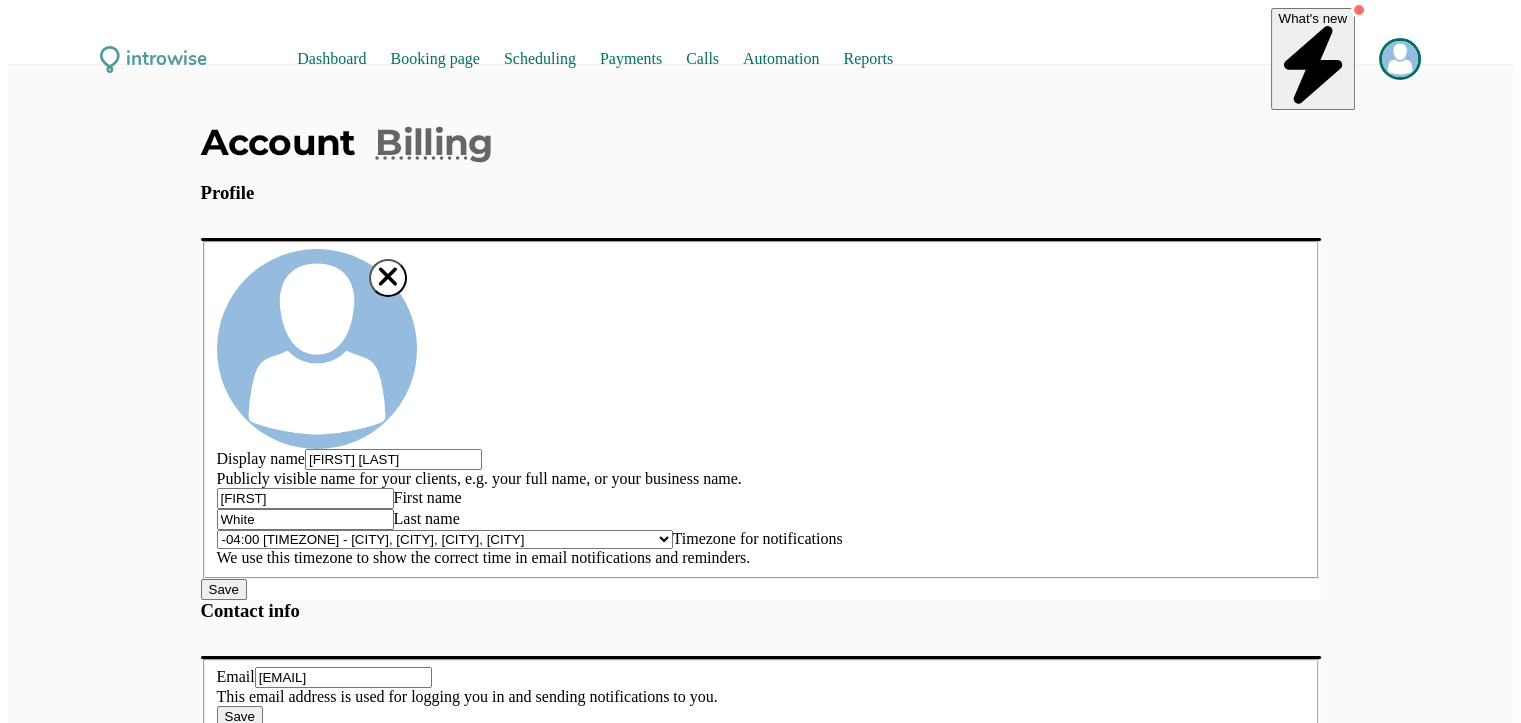 click at bounding box center [1400, 59] 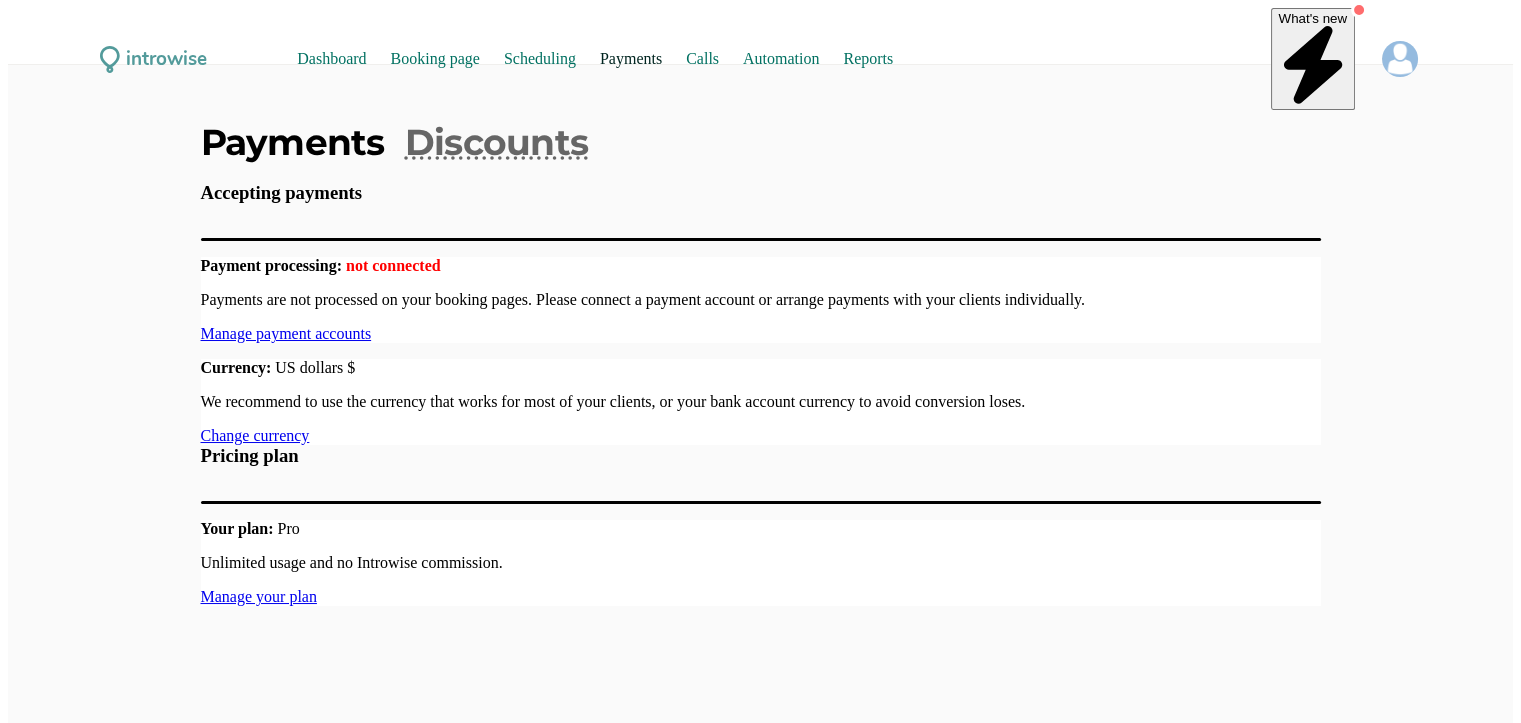 click on "Manage payment accounts" at bounding box center (286, 333) 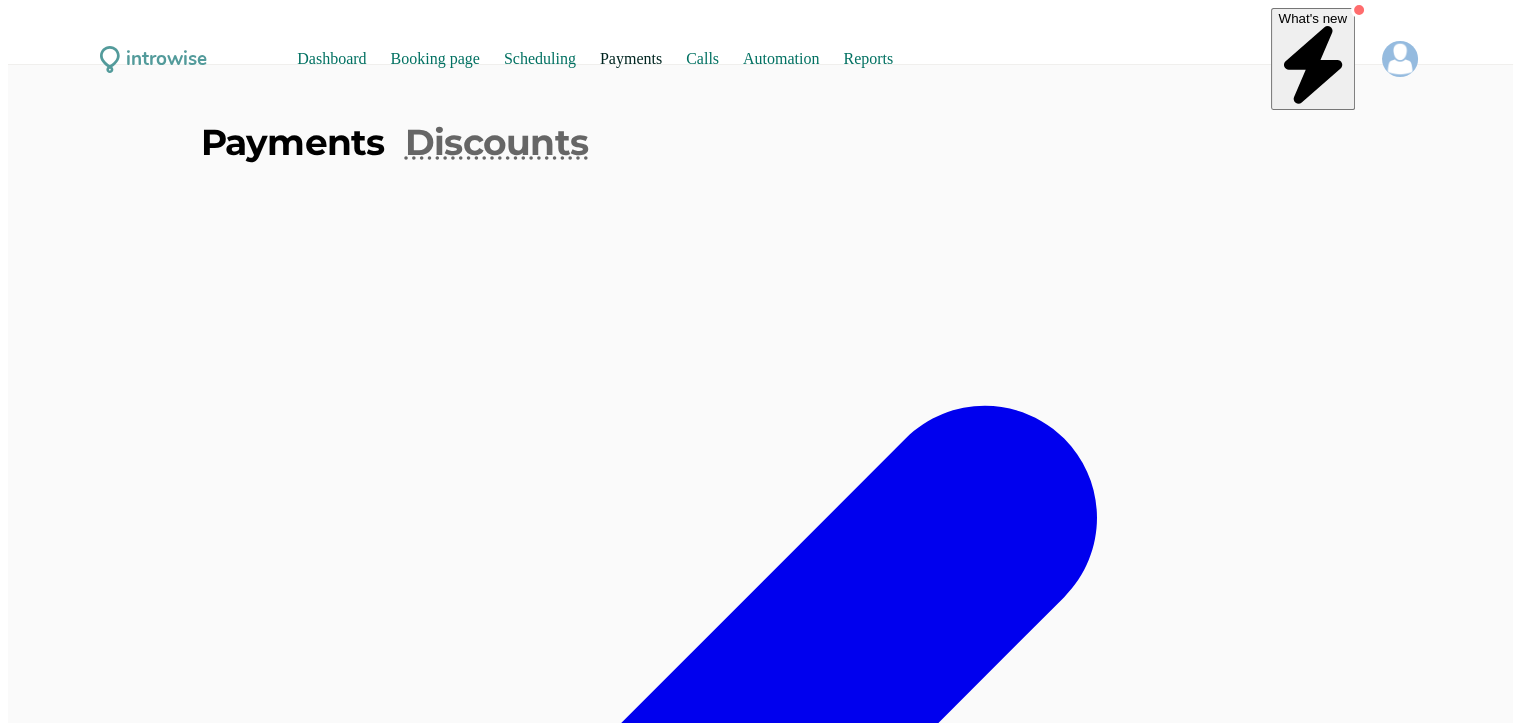 click on "Connect" at bounding box center [1288, 2065] 